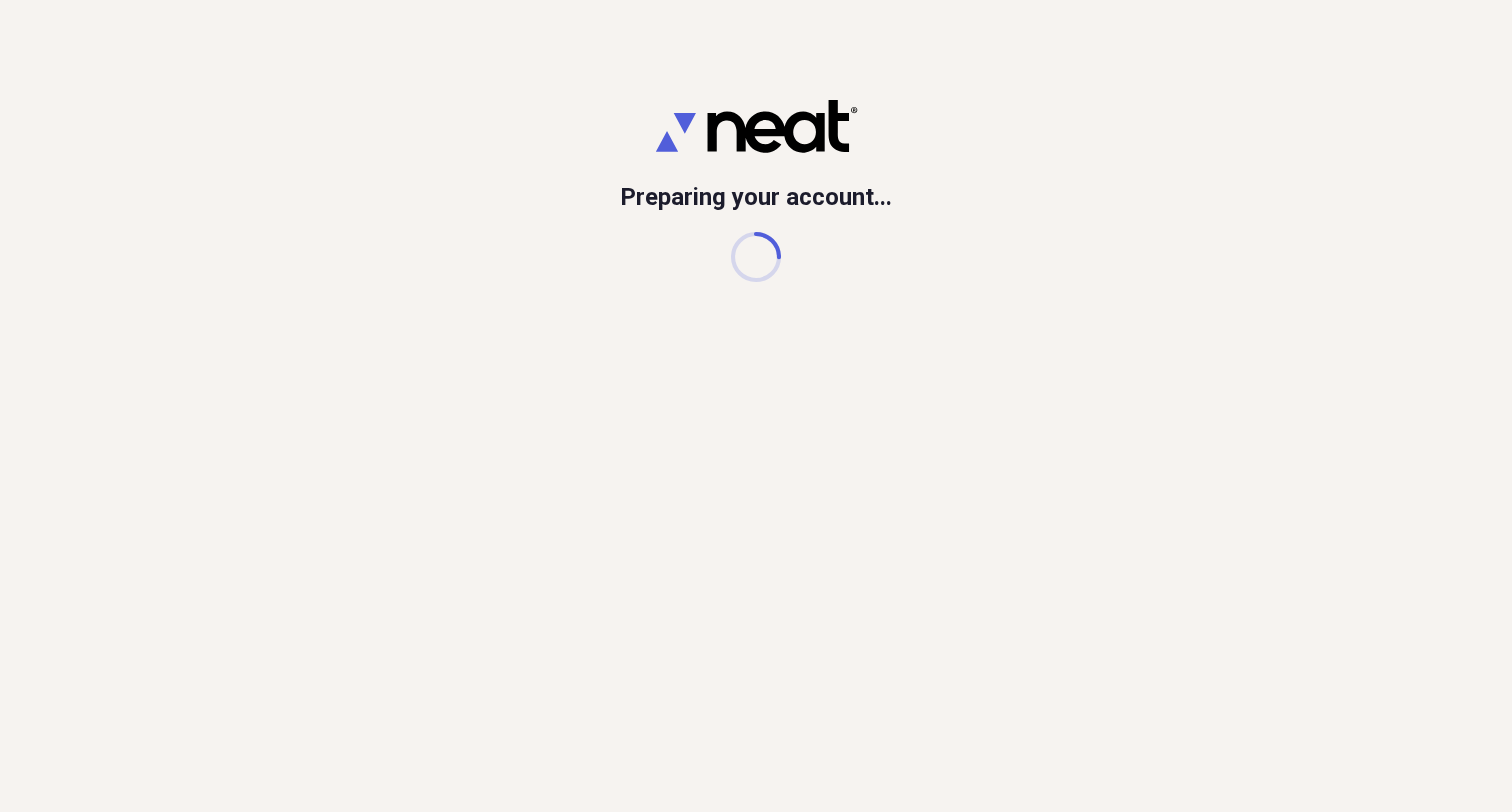 scroll, scrollTop: 0, scrollLeft: 0, axis: both 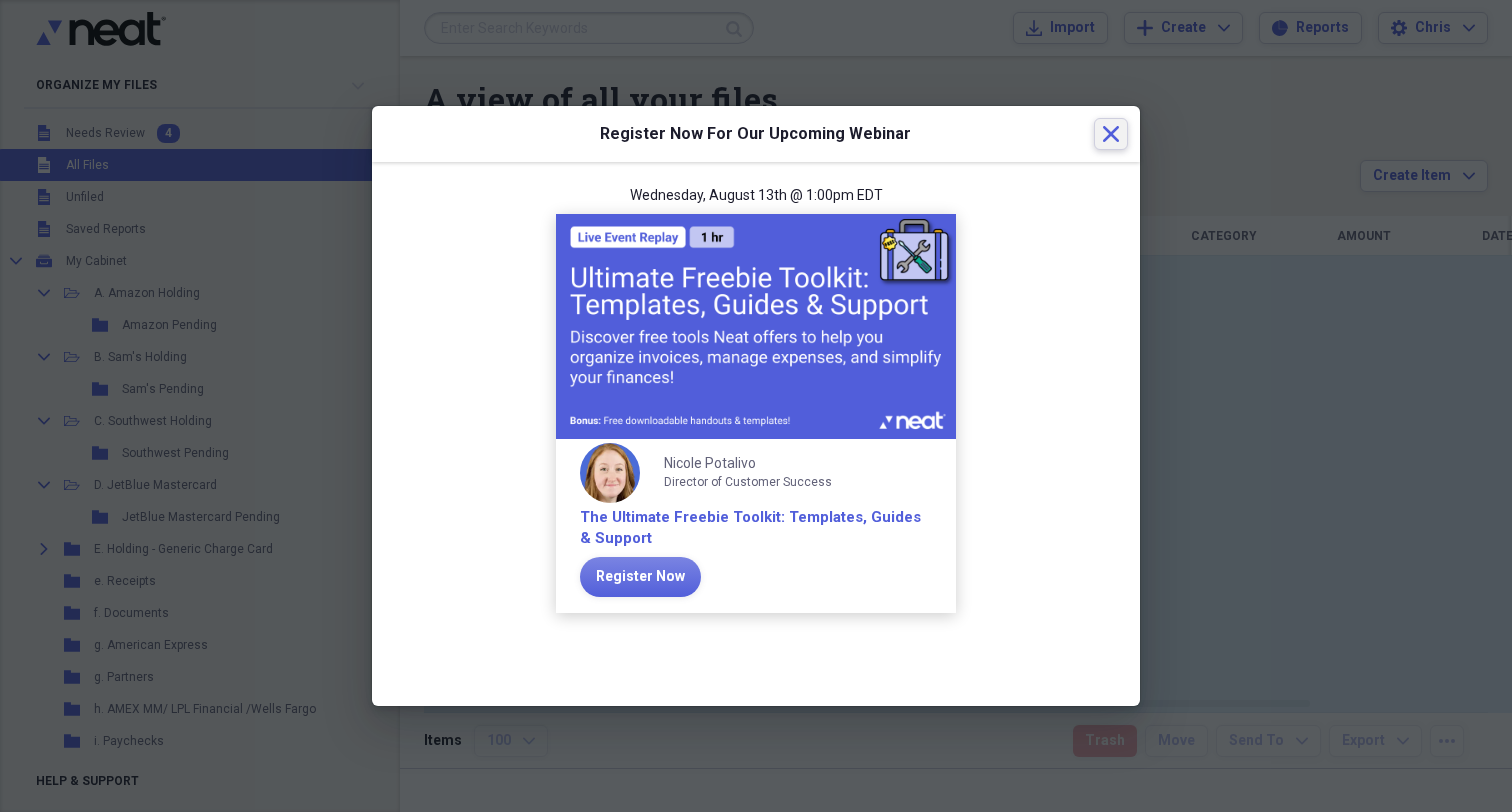 click 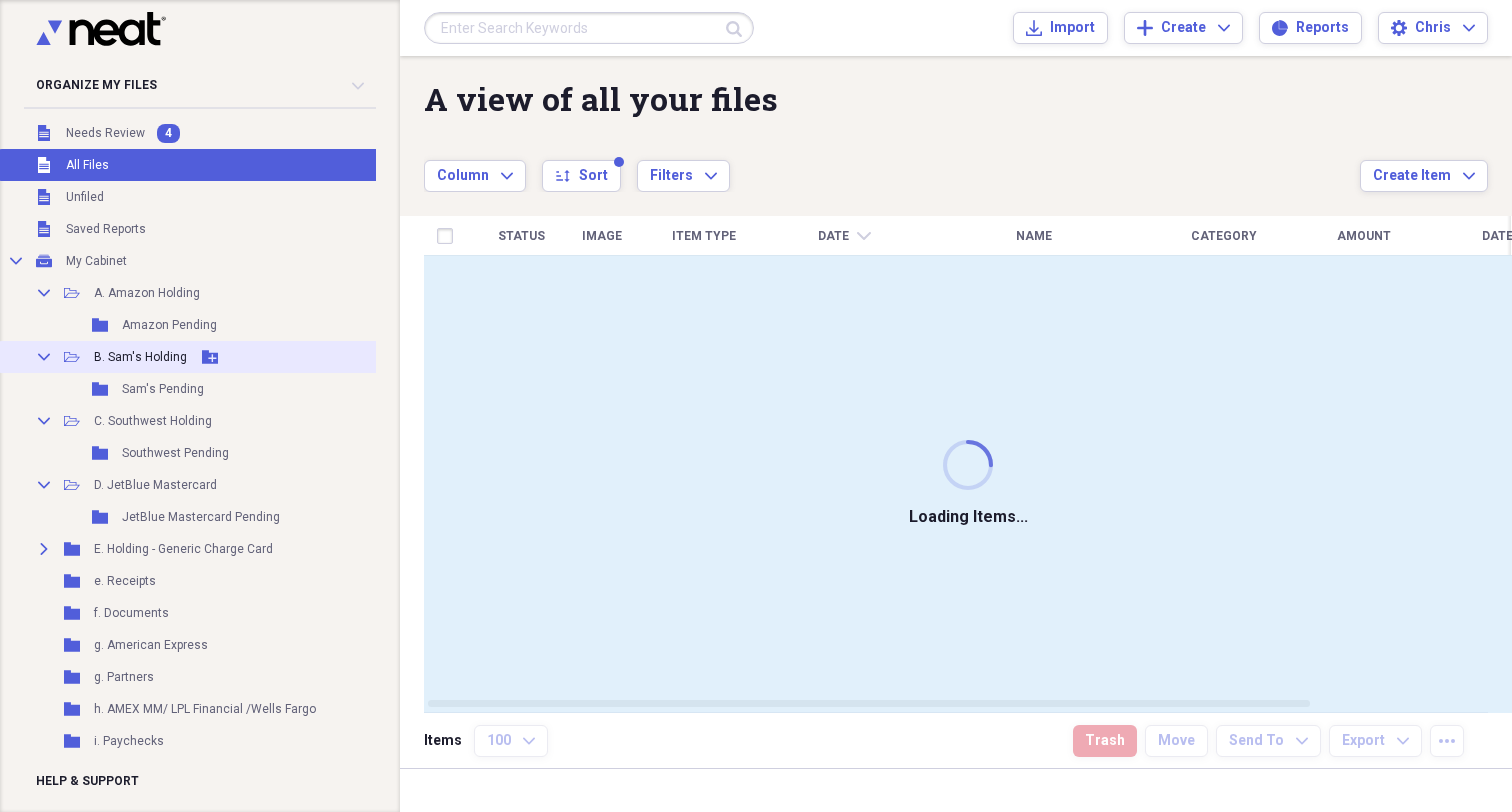 click on "B. Sam's Holding" at bounding box center (140, 357) 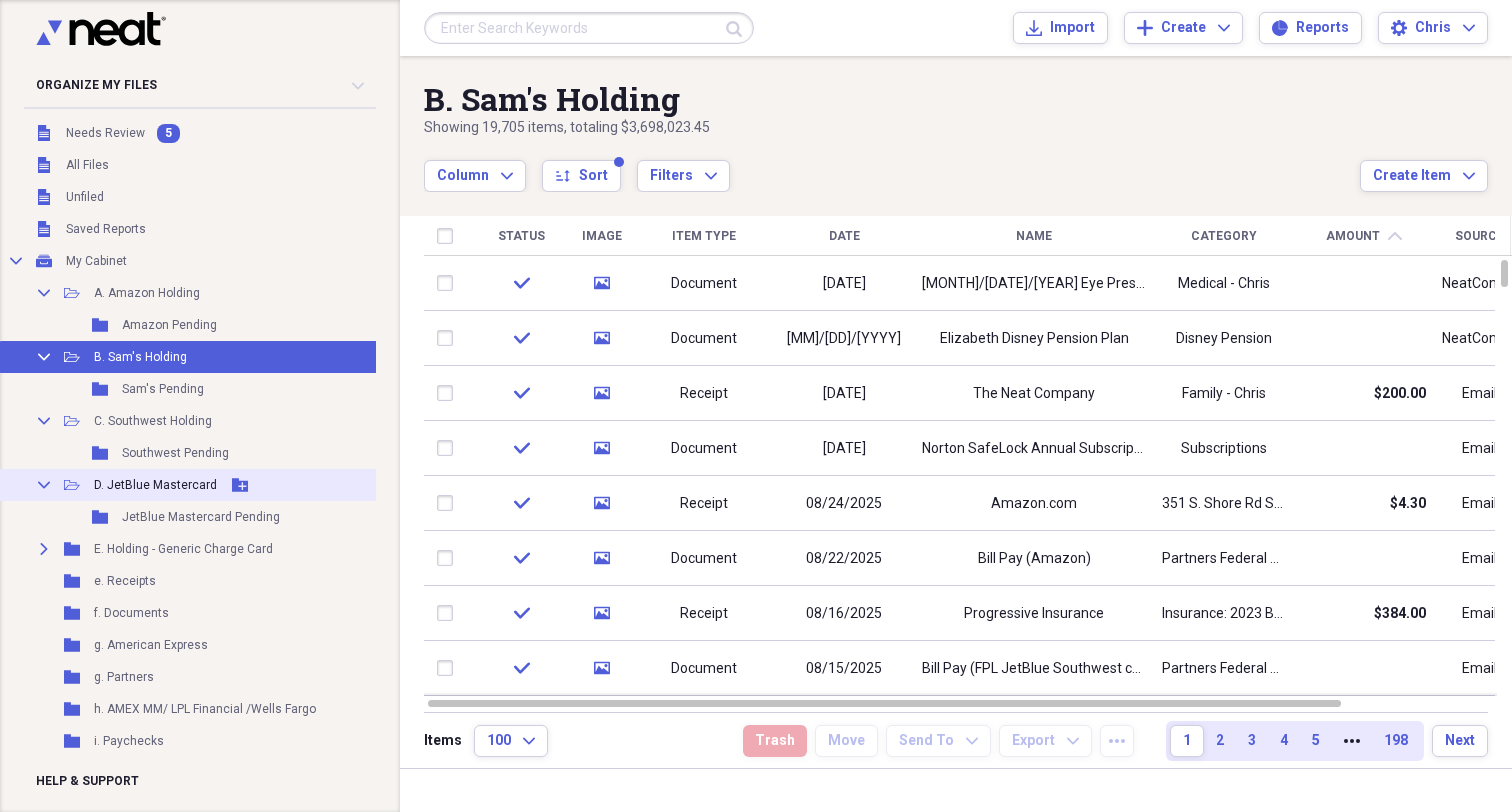 click on "D. JetBlue Mastercard" at bounding box center [155, 485] 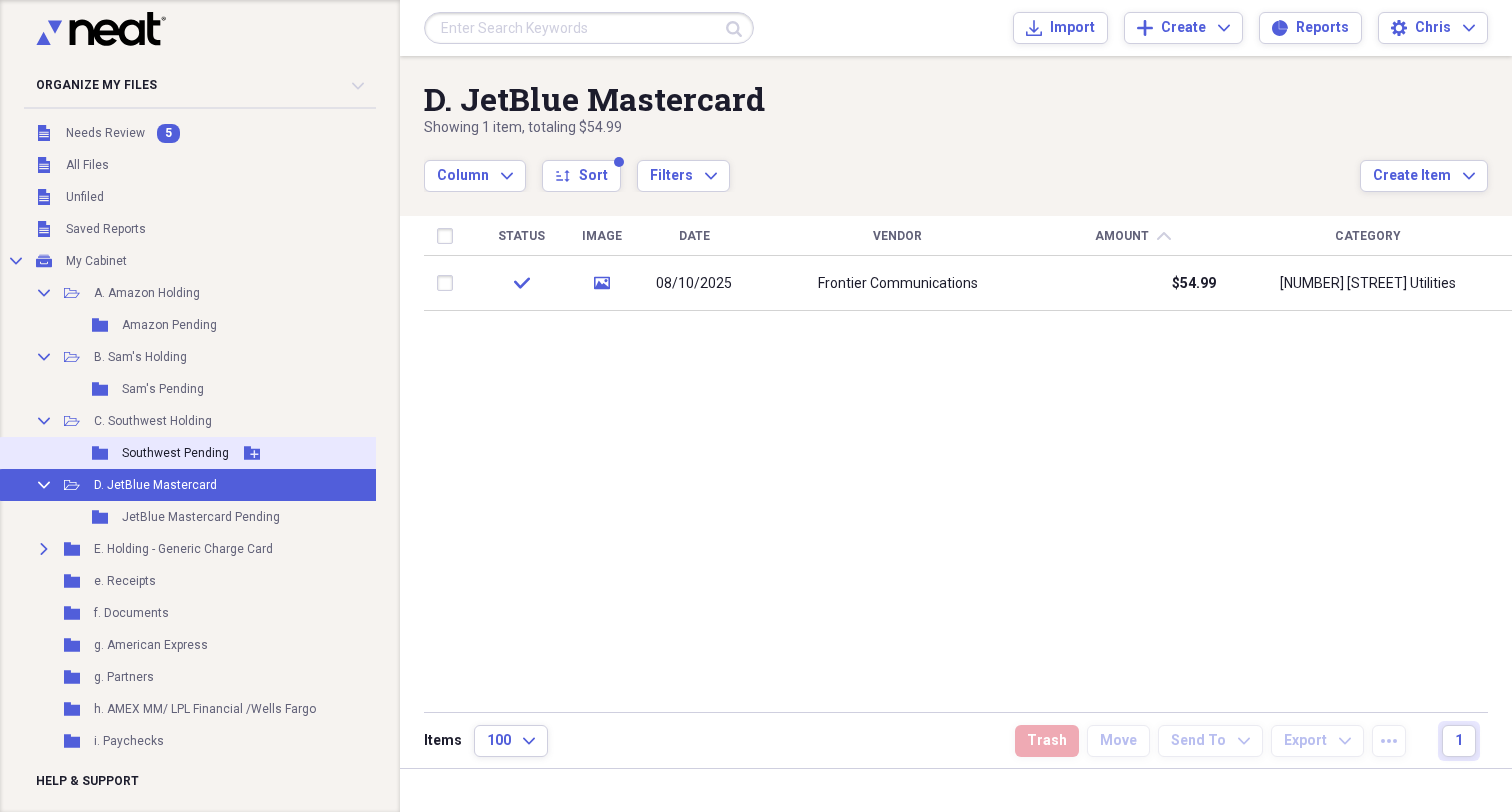 click on "Southwest Pending" at bounding box center (175, 453) 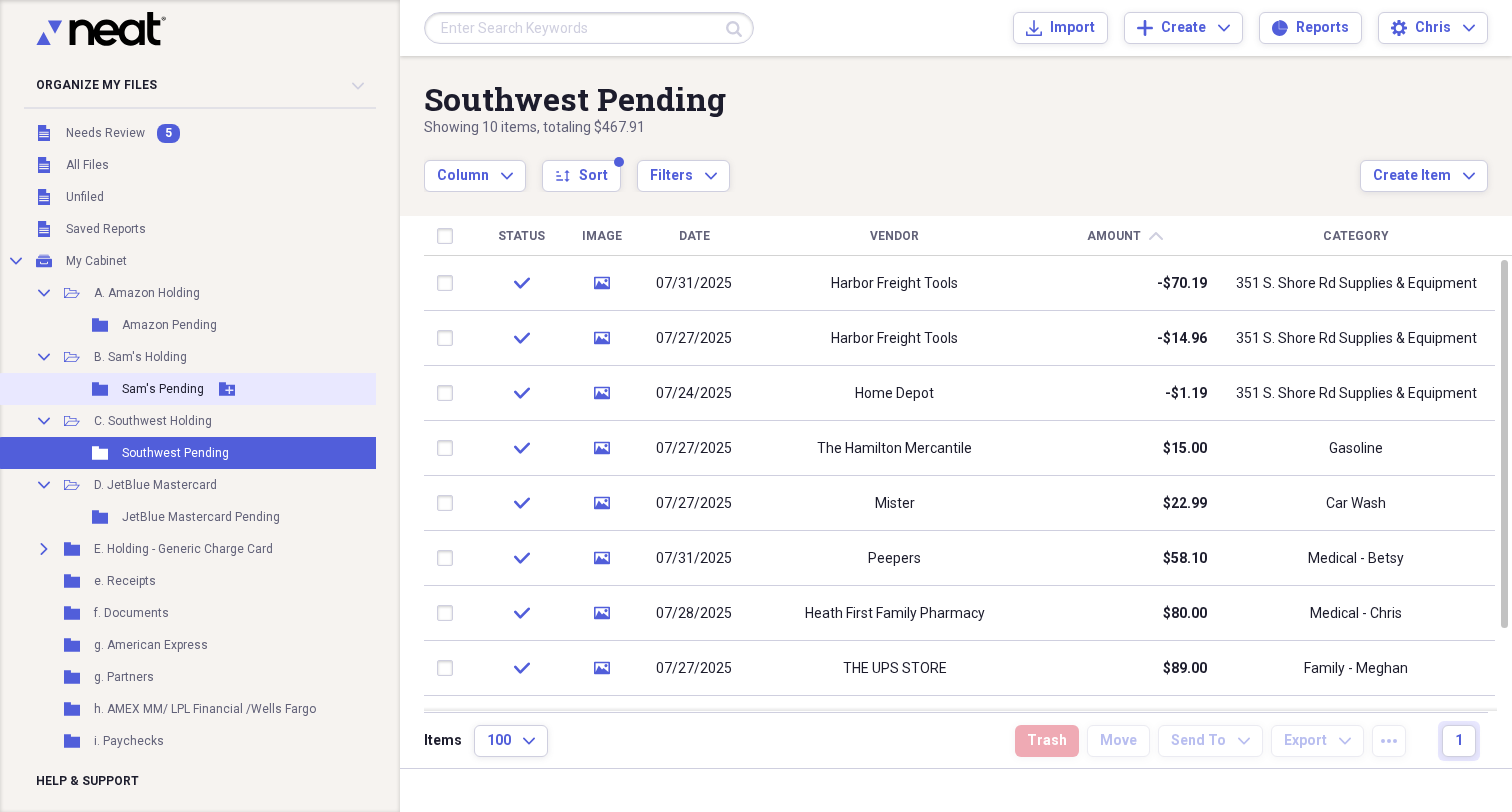click on "Sam's Pending" at bounding box center (163, 389) 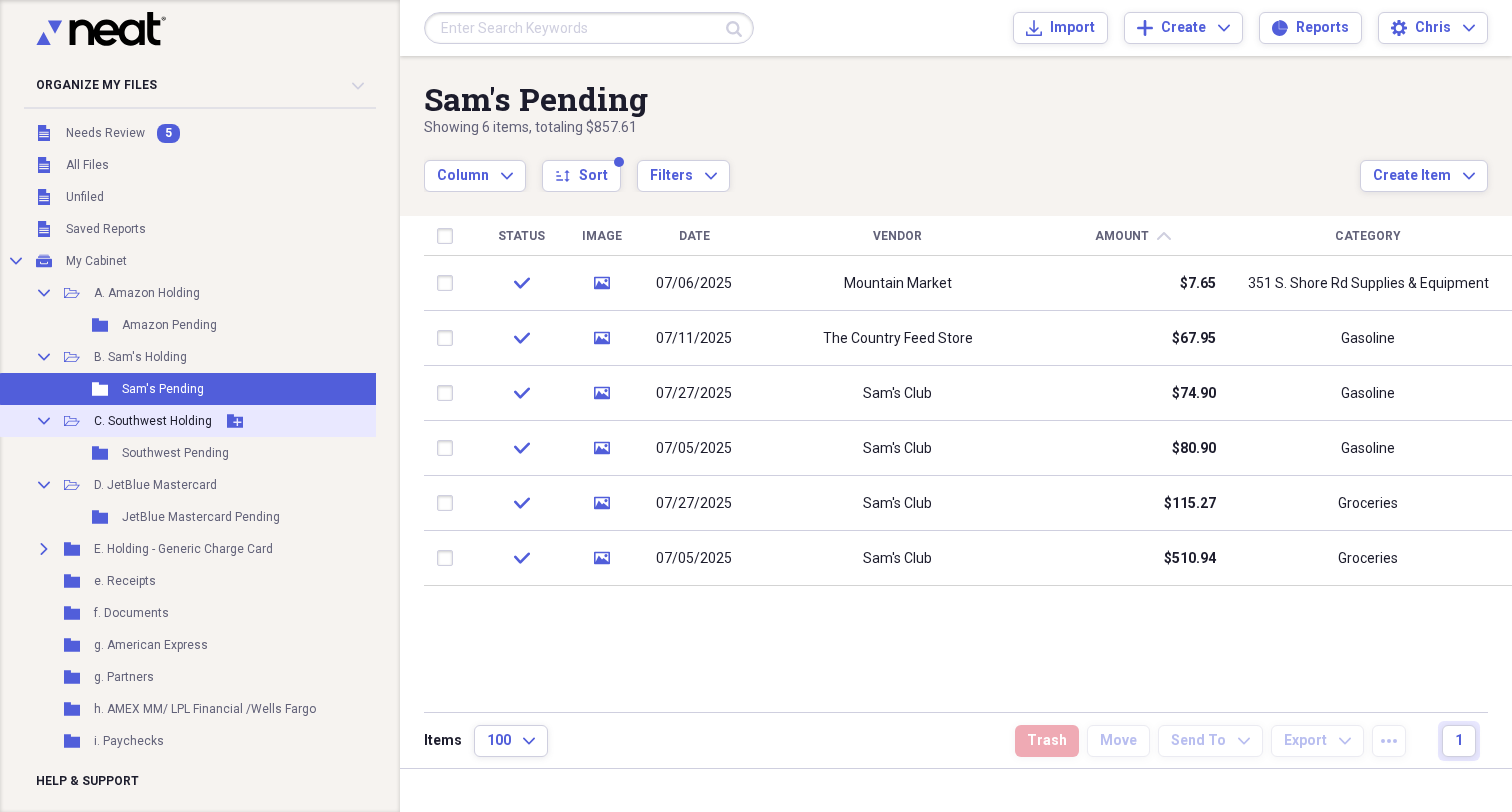 click on "C. Southwest Holding" at bounding box center [153, 421] 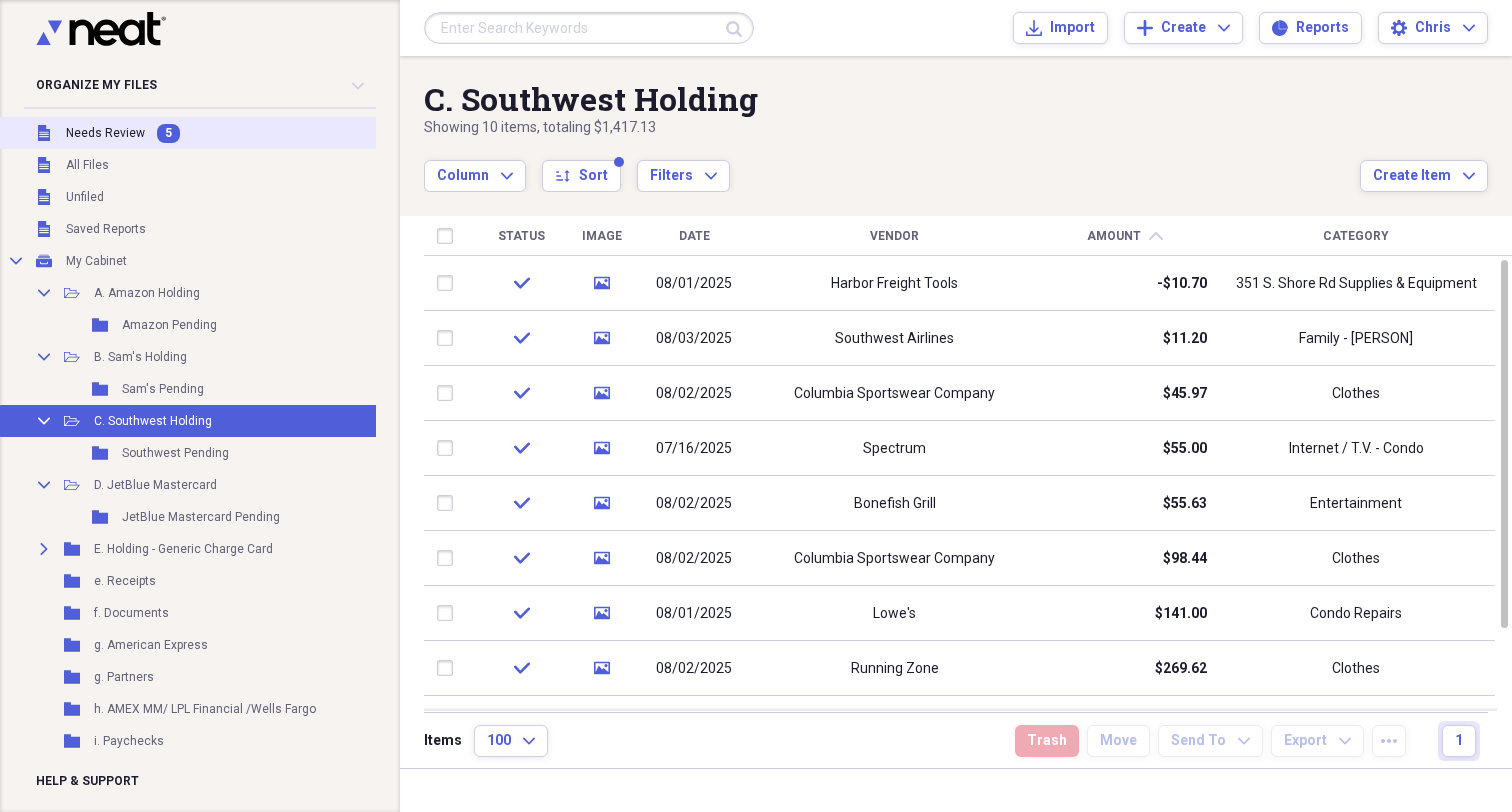 click on "Needs Review" at bounding box center [105, 133] 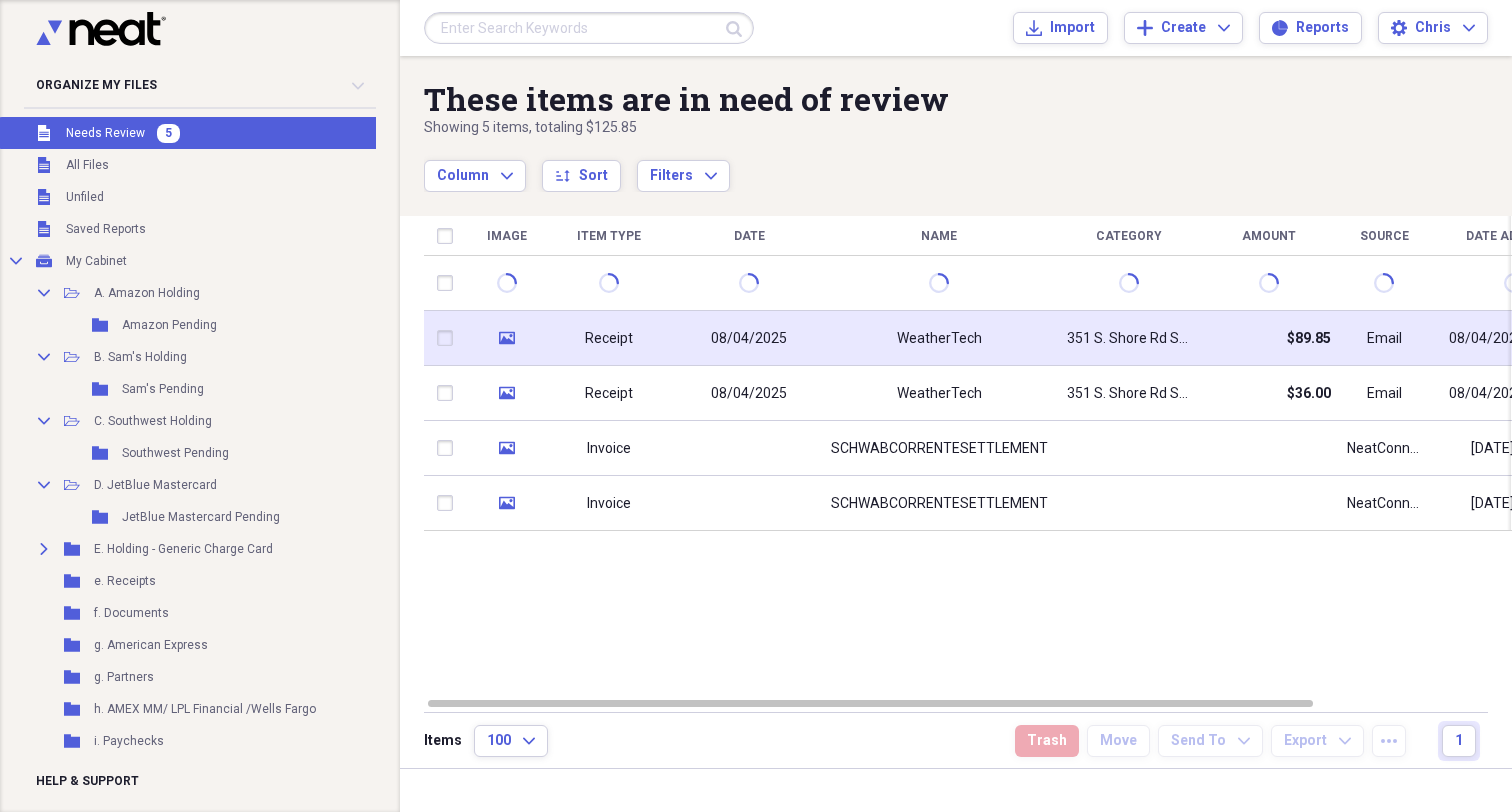 click on "Receipt" at bounding box center [609, 339] 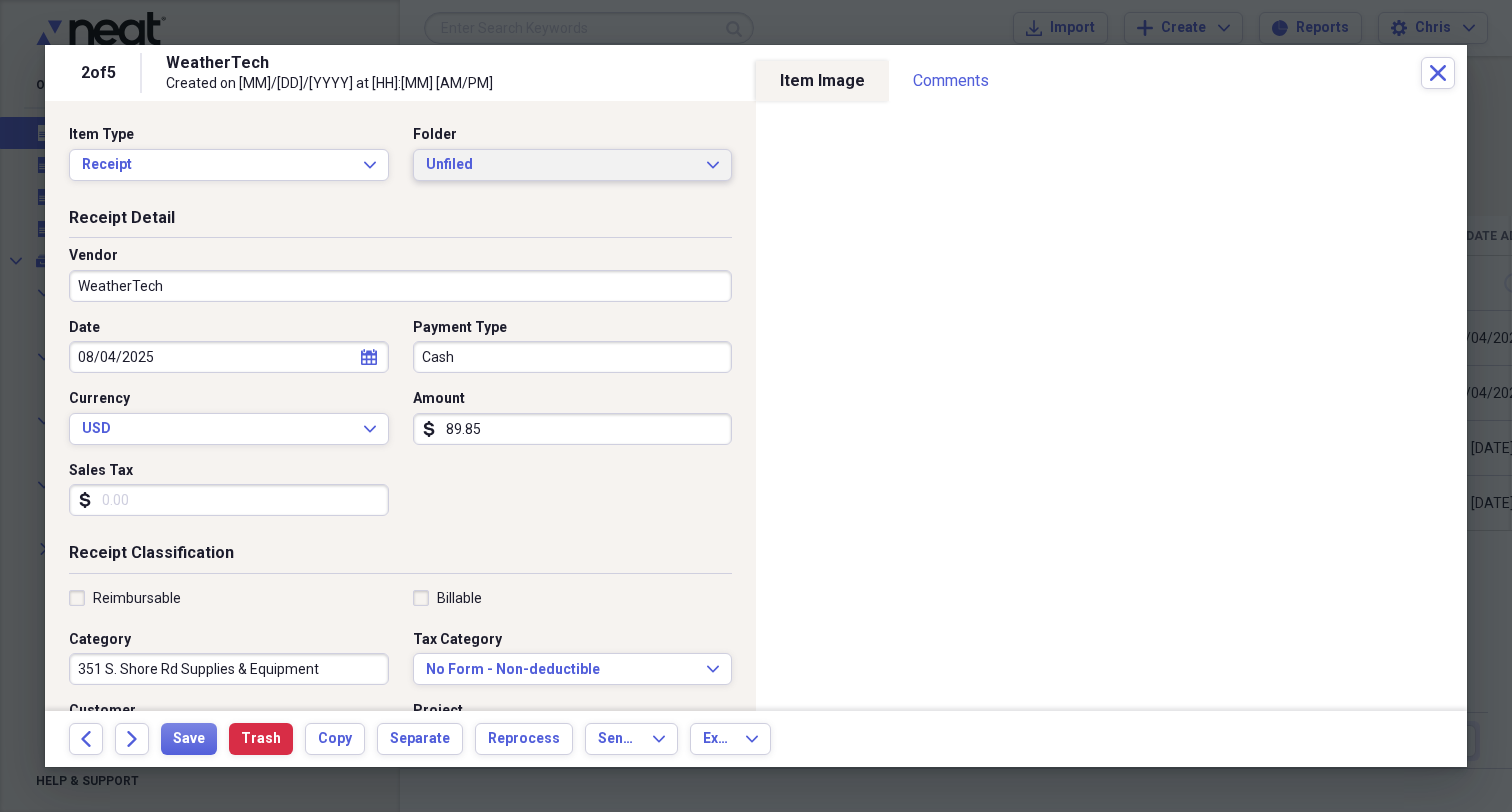 click on "Expand" 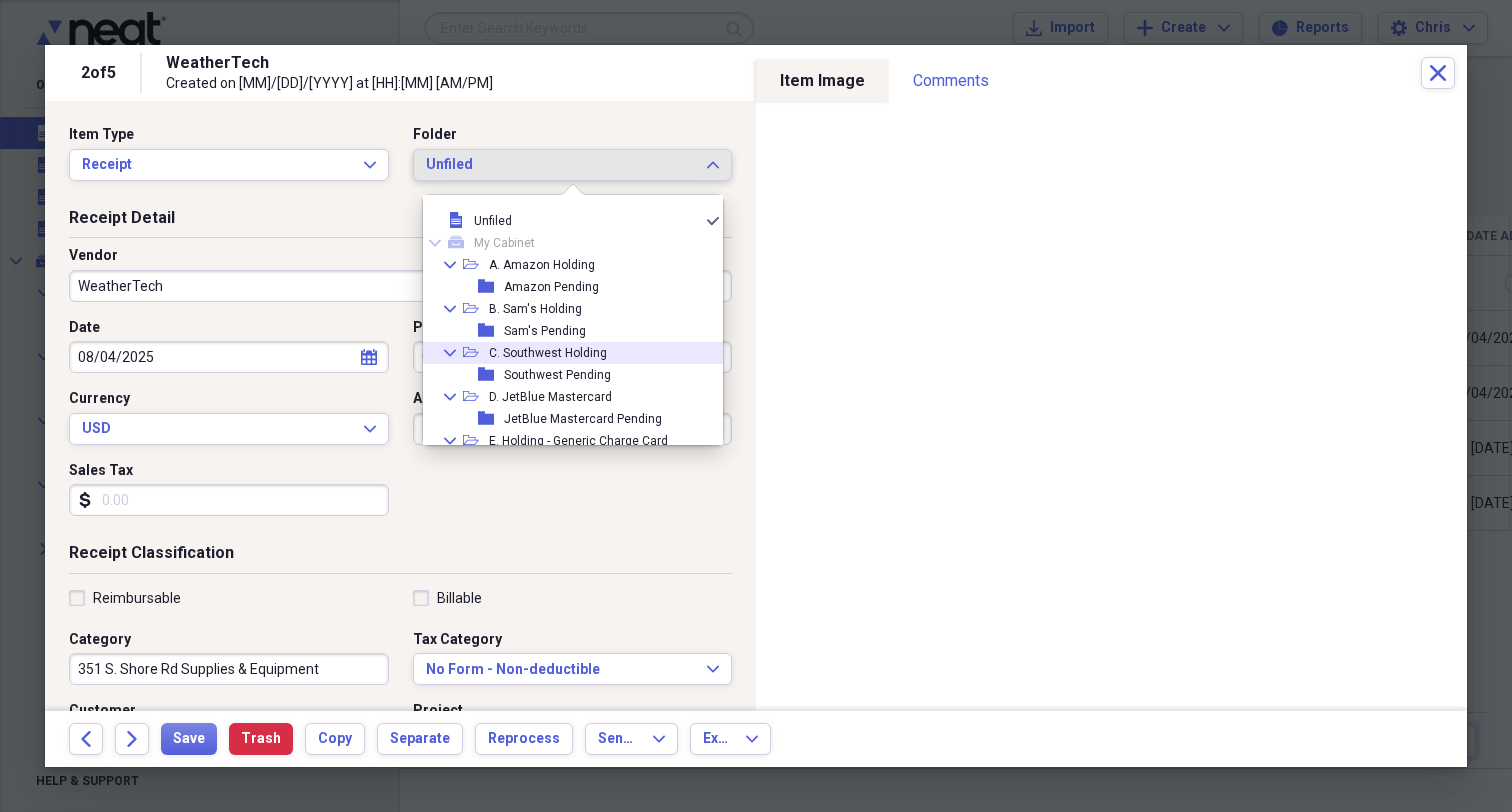 click on "C. Southwest Holding" at bounding box center [548, 353] 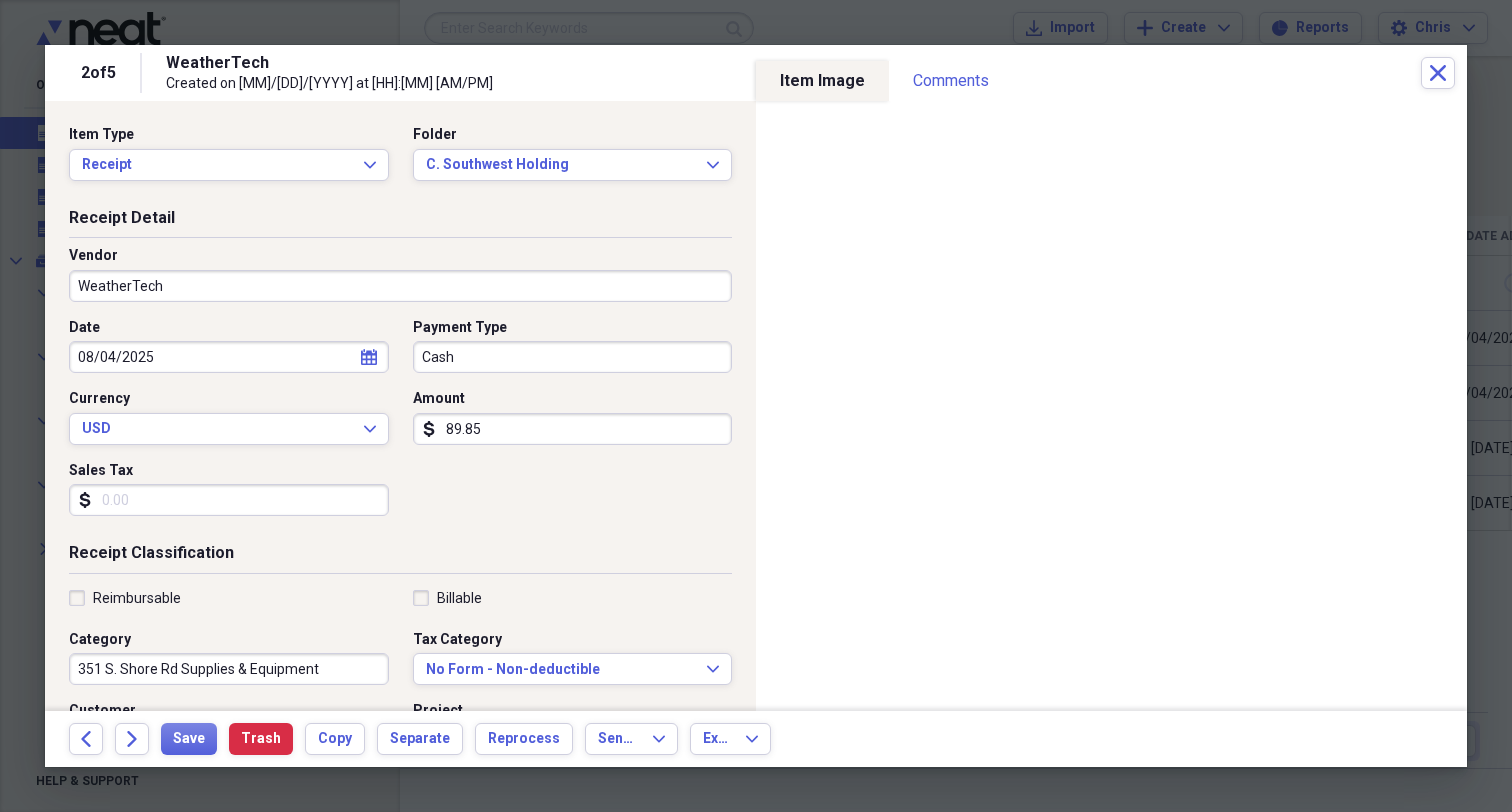 click on "Cash" at bounding box center (573, 357) 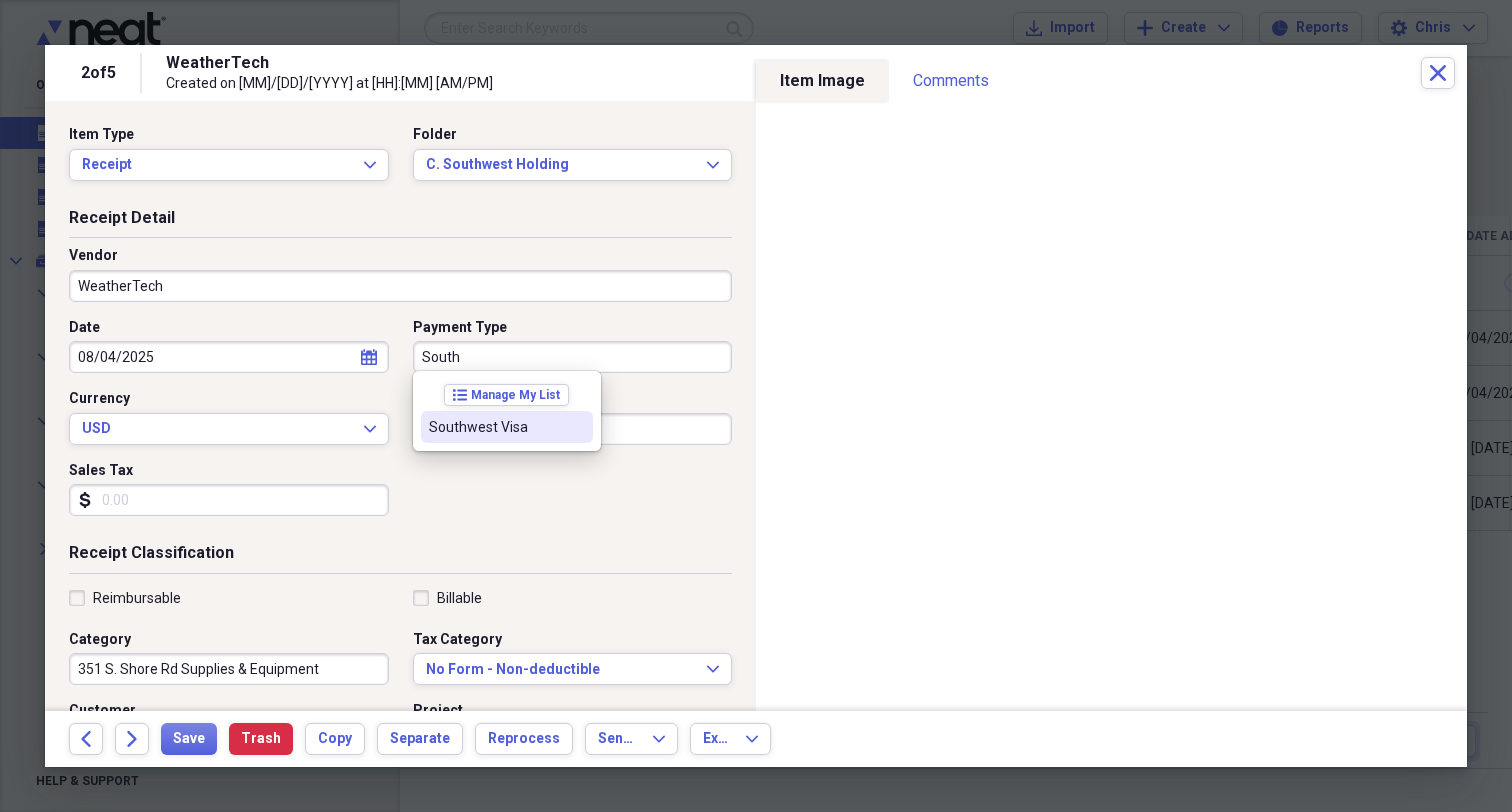 drag, startPoint x: 452, startPoint y: 392, endPoint x: 475, endPoint y: 430, distance: 44.418465 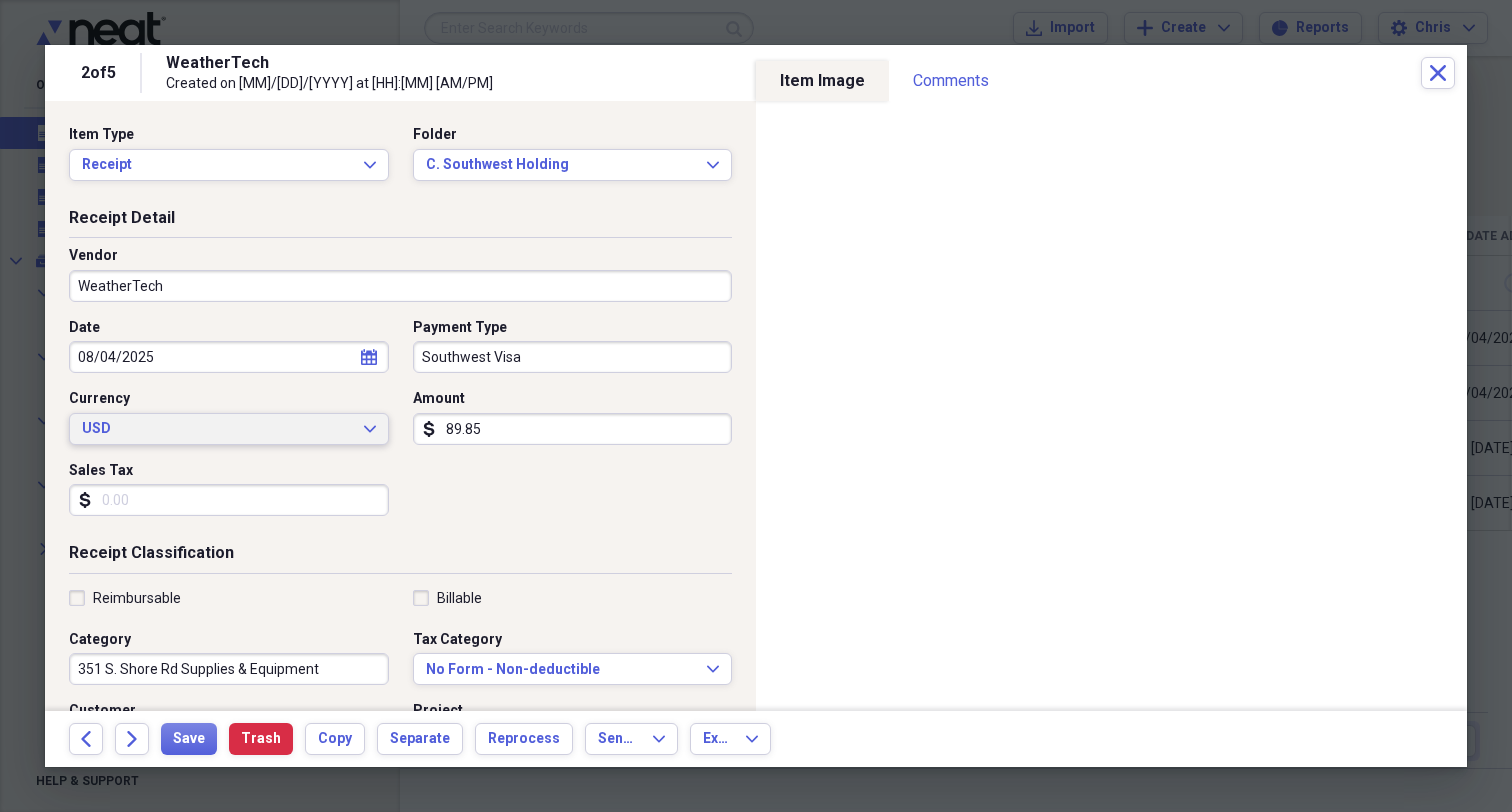 drag, startPoint x: 512, startPoint y: 429, endPoint x: 259, endPoint y: 429, distance: 253 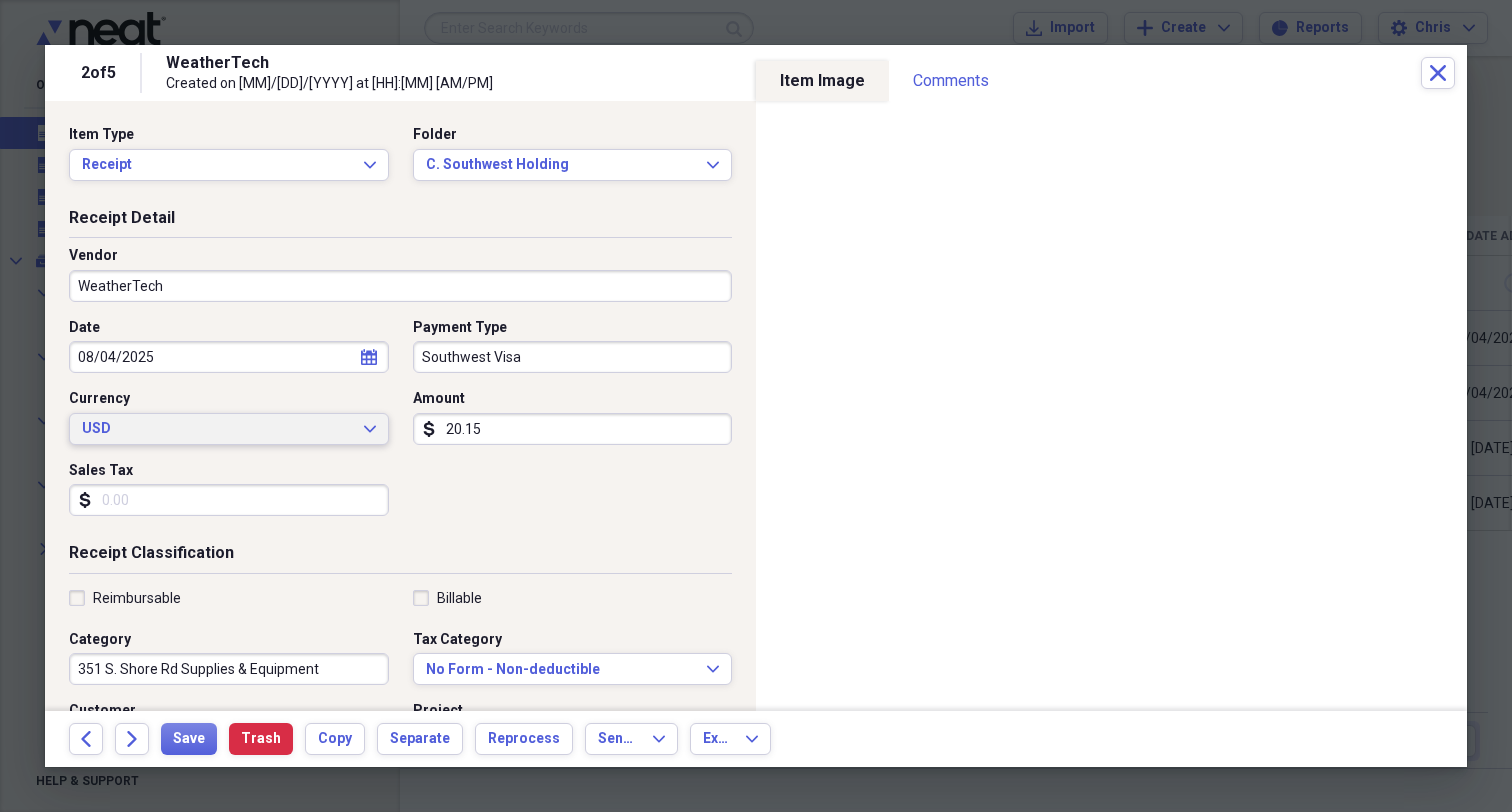 type on "201.59" 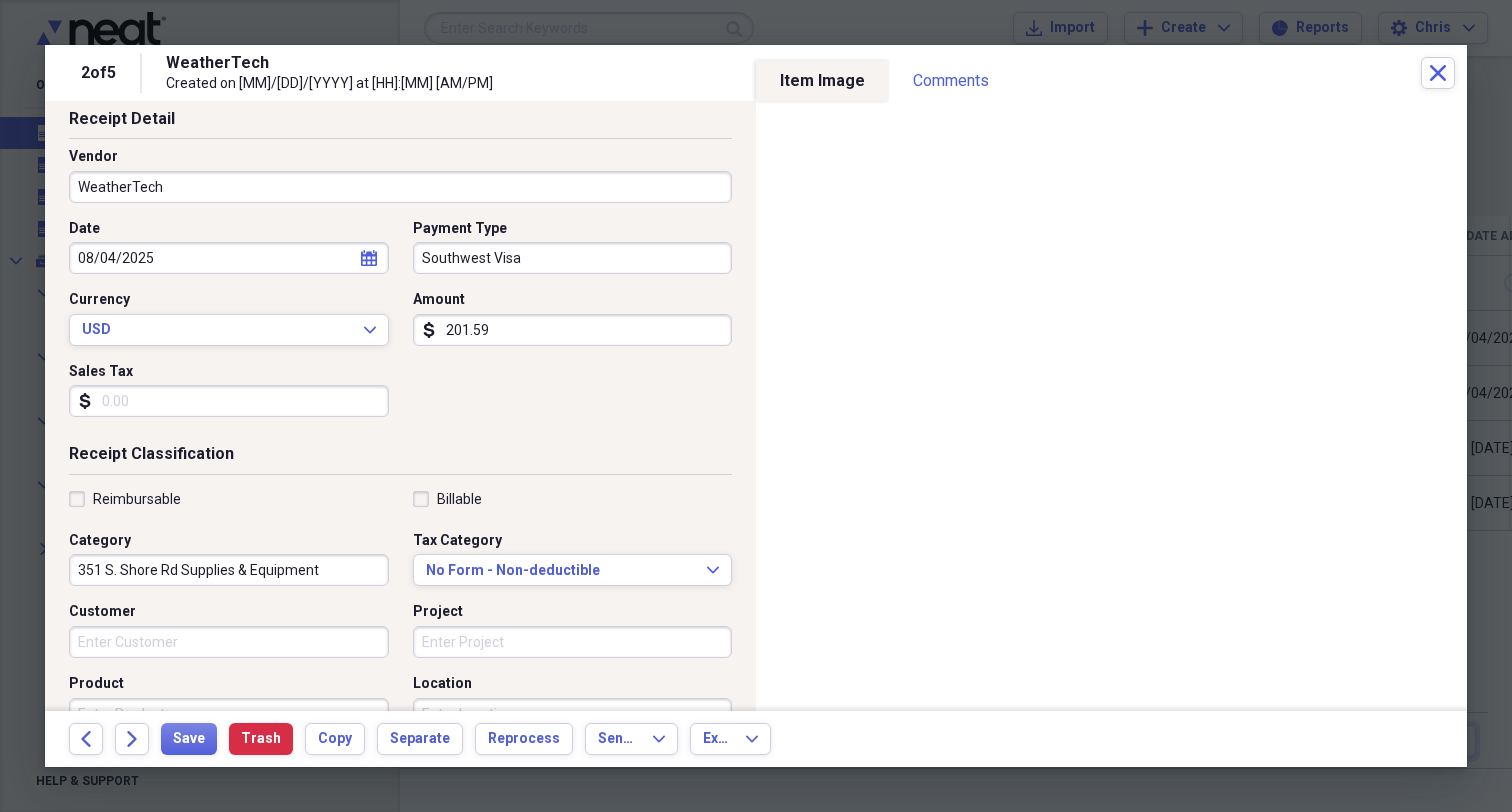 scroll, scrollTop: 102, scrollLeft: 0, axis: vertical 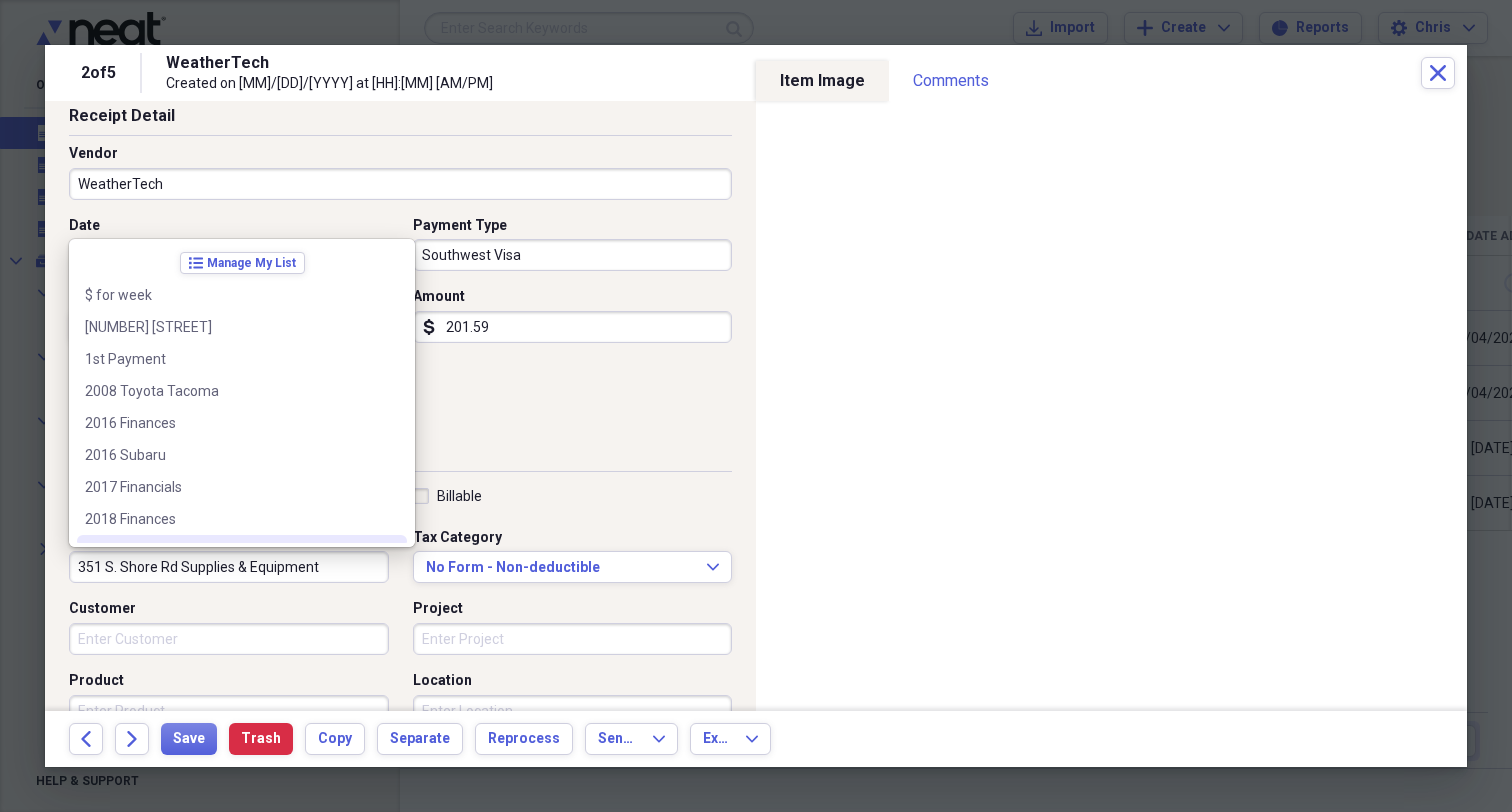 drag, startPoint x: 326, startPoint y: 565, endPoint x: 1, endPoint y: 538, distance: 326.1196 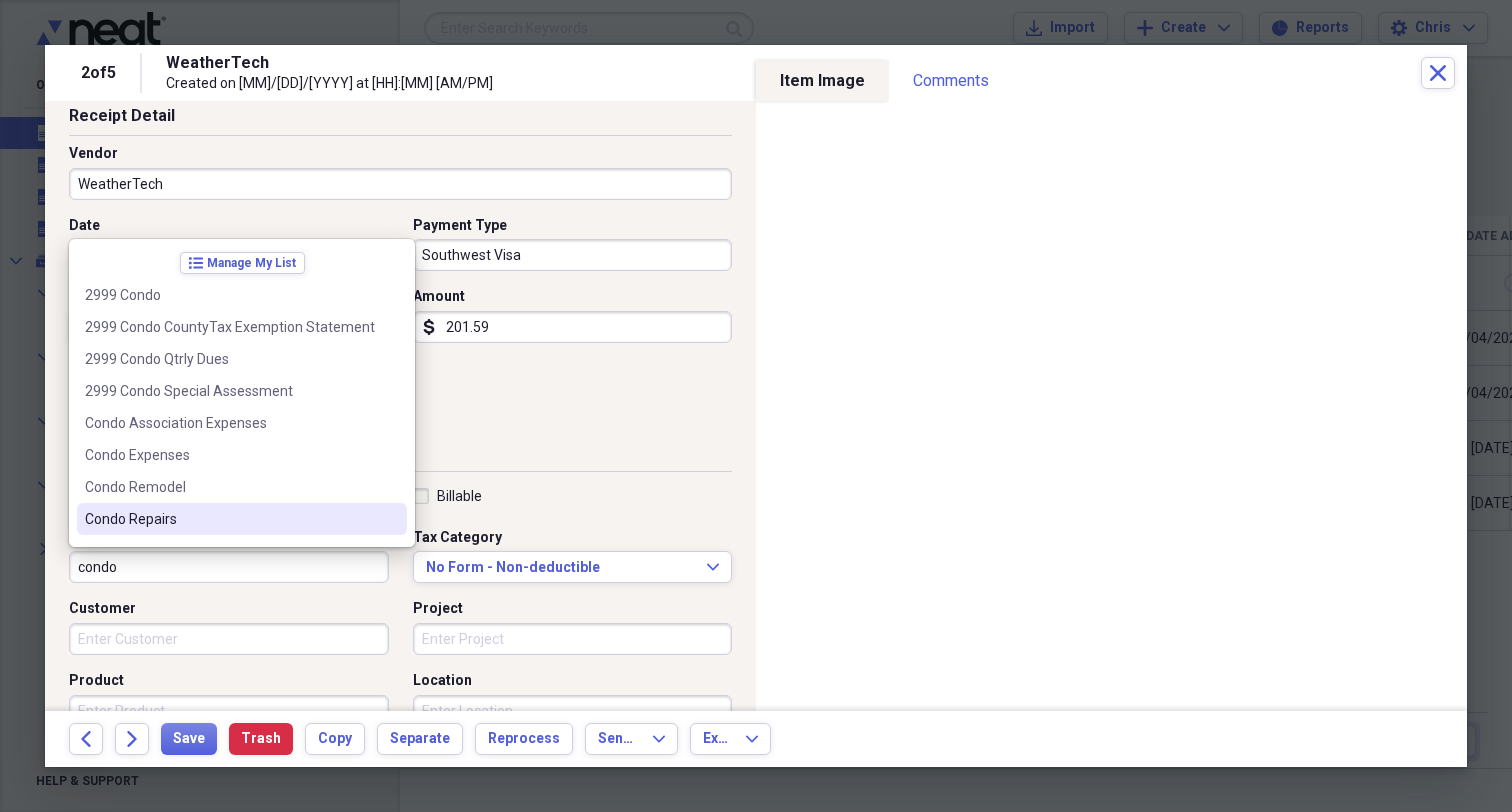 click on "Condo Repairs" at bounding box center [230, 519] 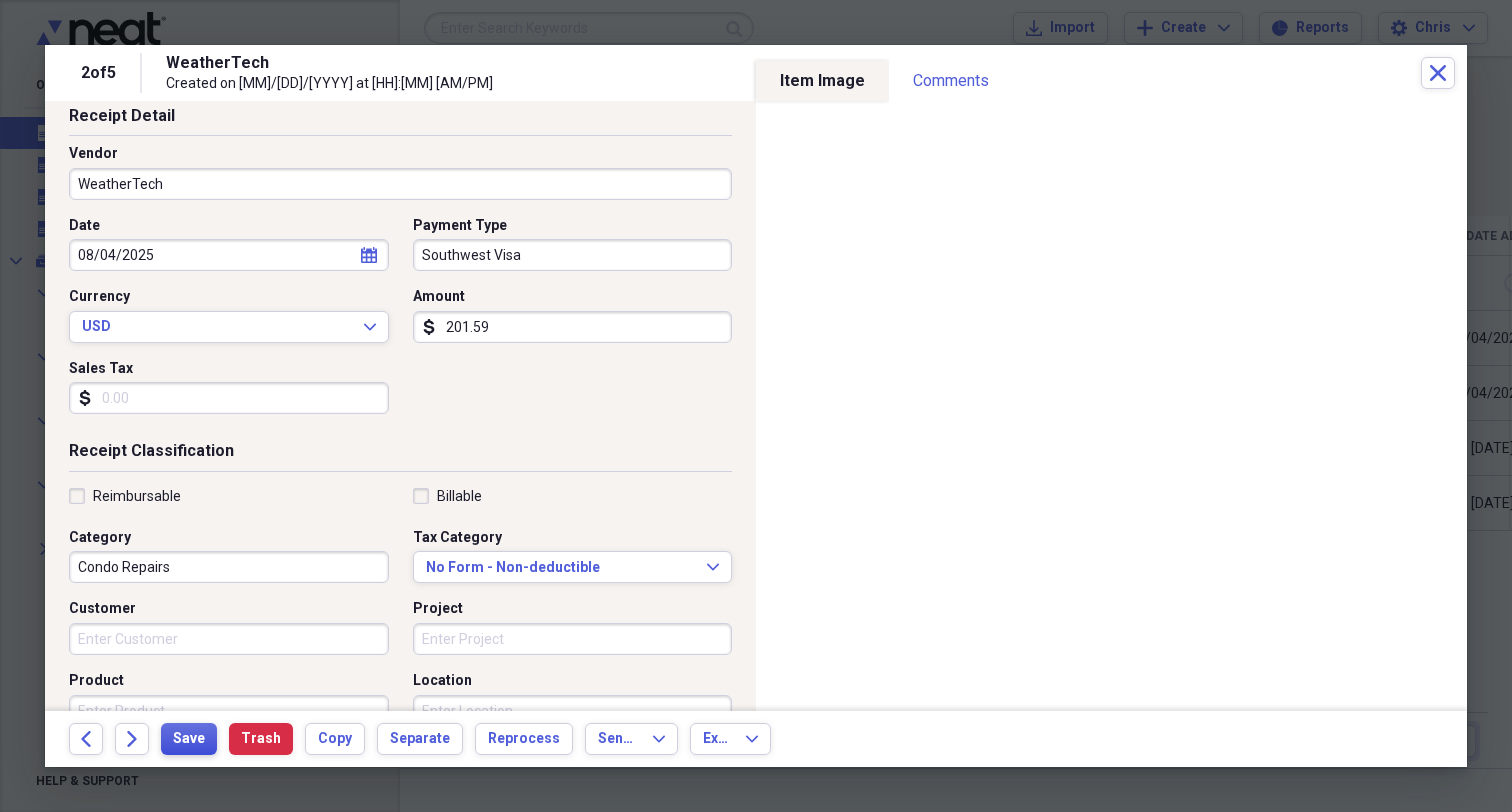 click on "Save" at bounding box center [189, 739] 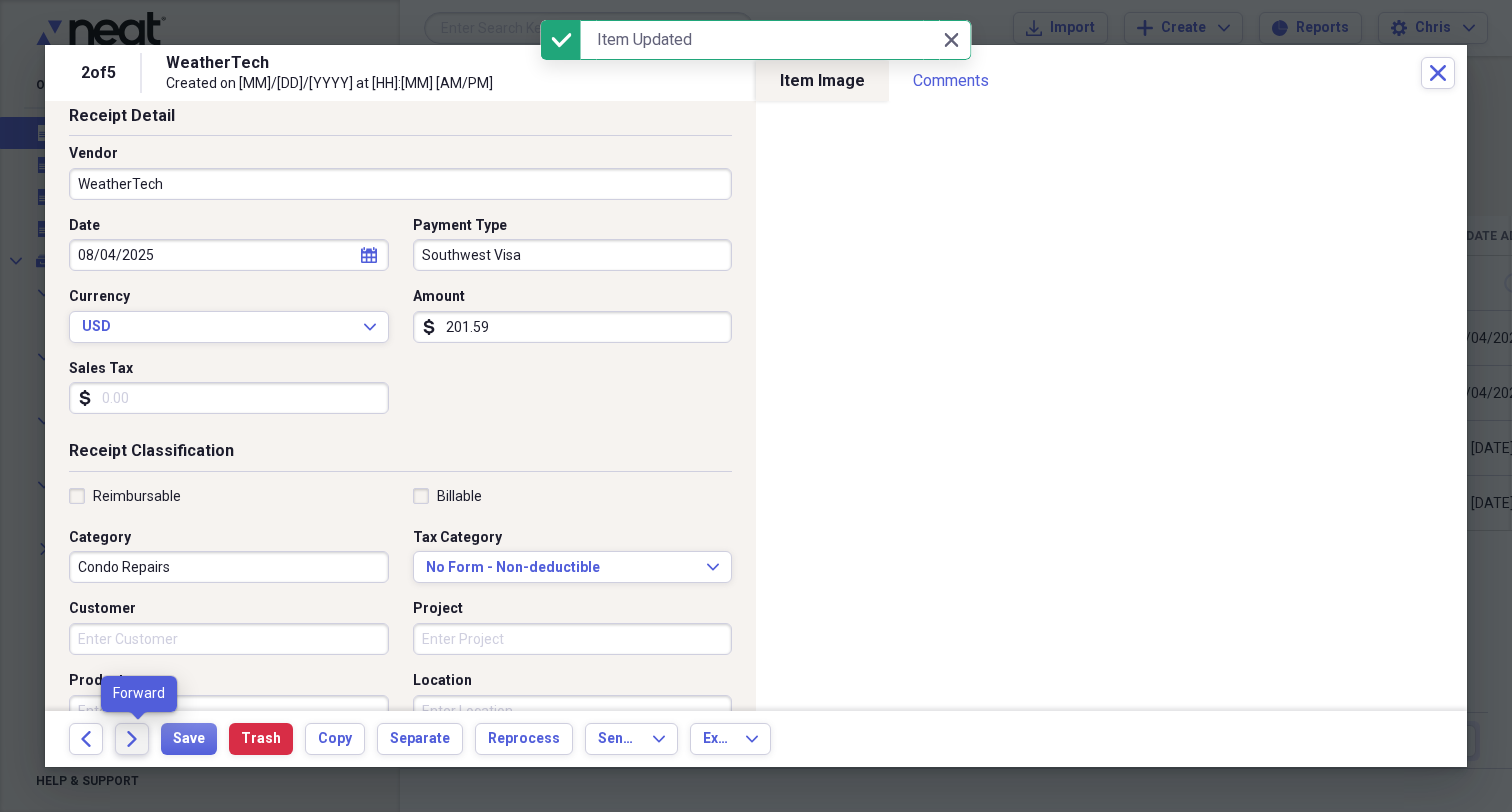 click on "Forward" 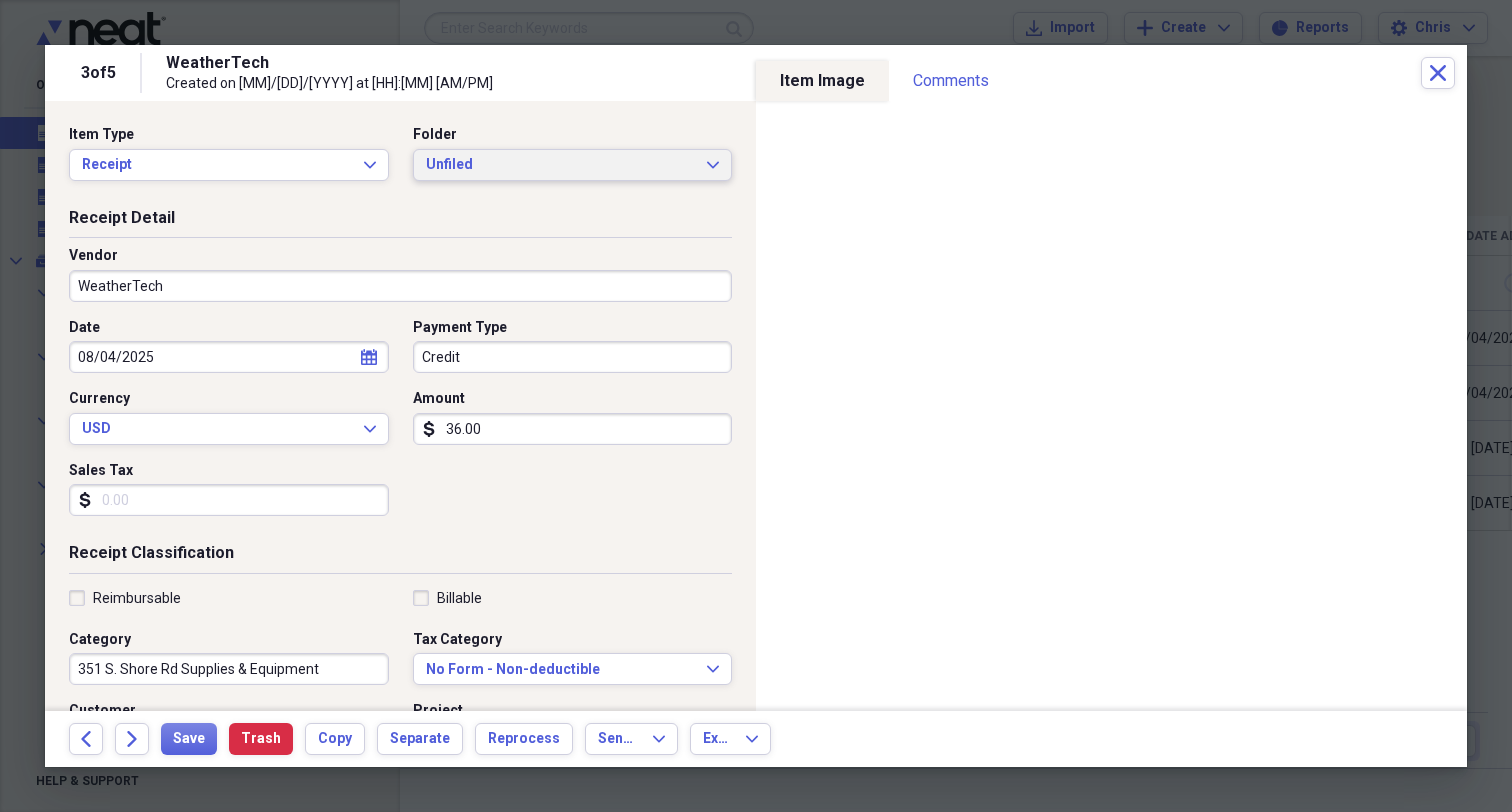 click on "Expand" 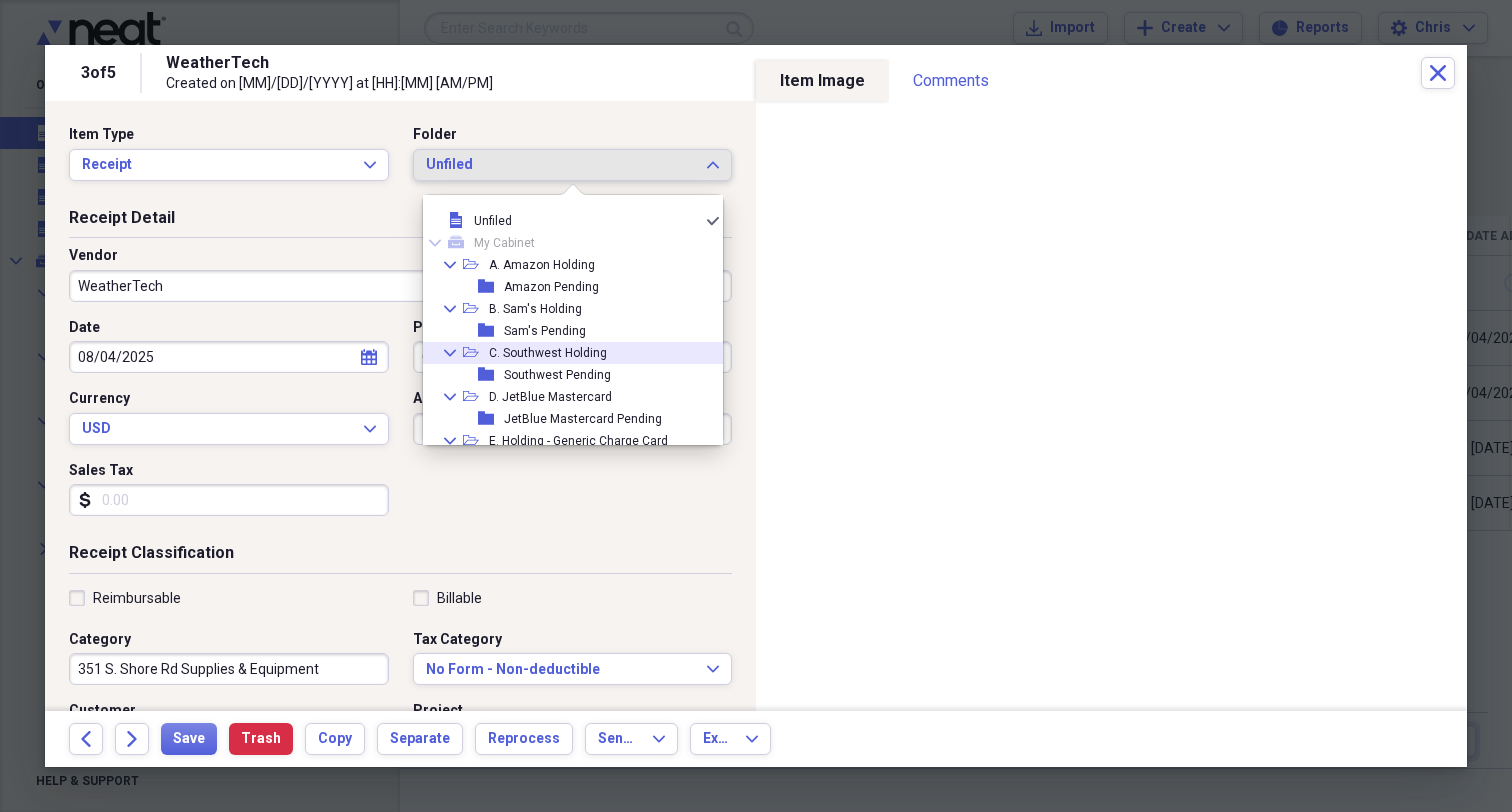 click on "C. Southwest Holding" at bounding box center [548, 353] 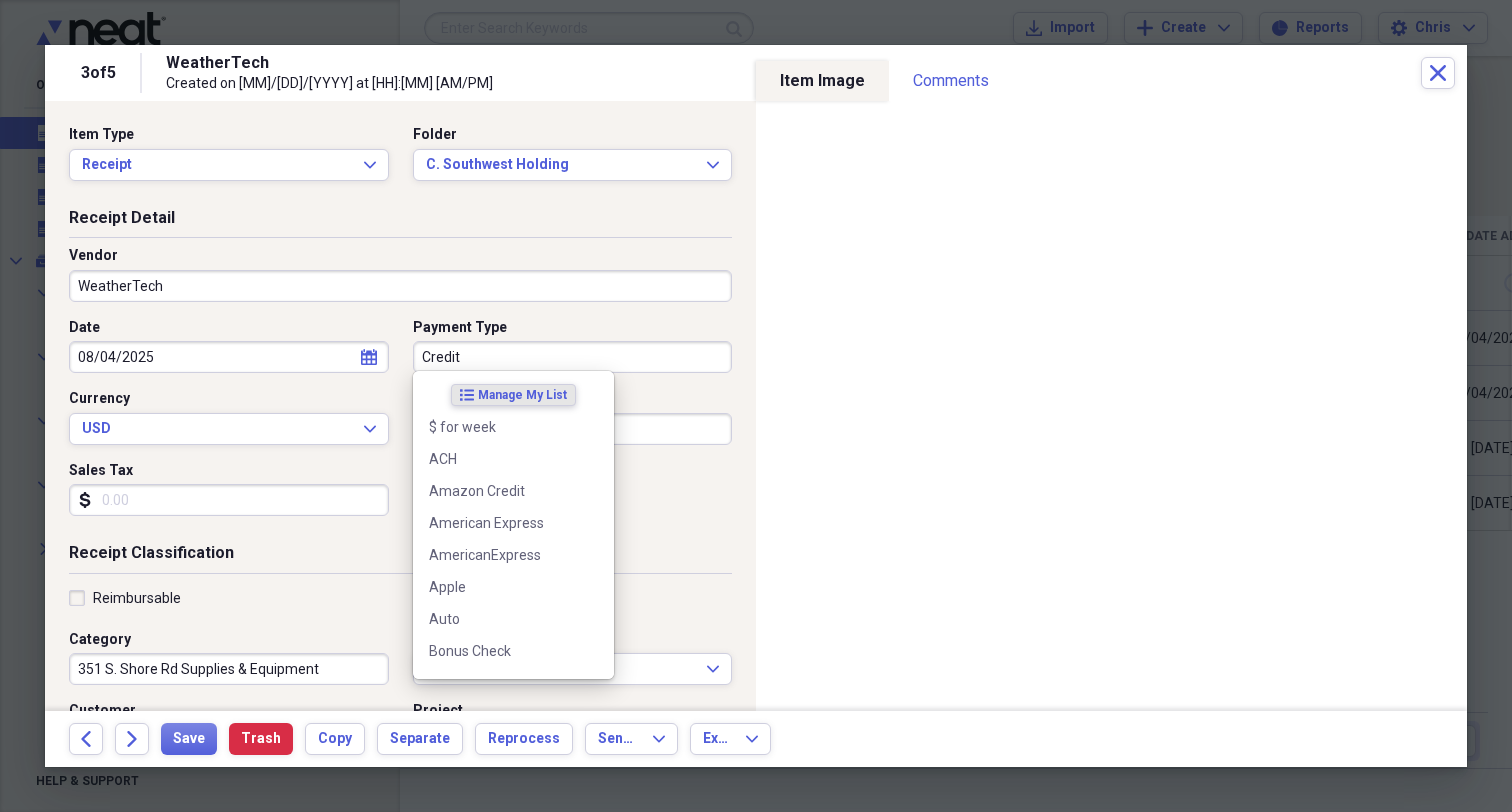 click on "Credit" at bounding box center (573, 357) 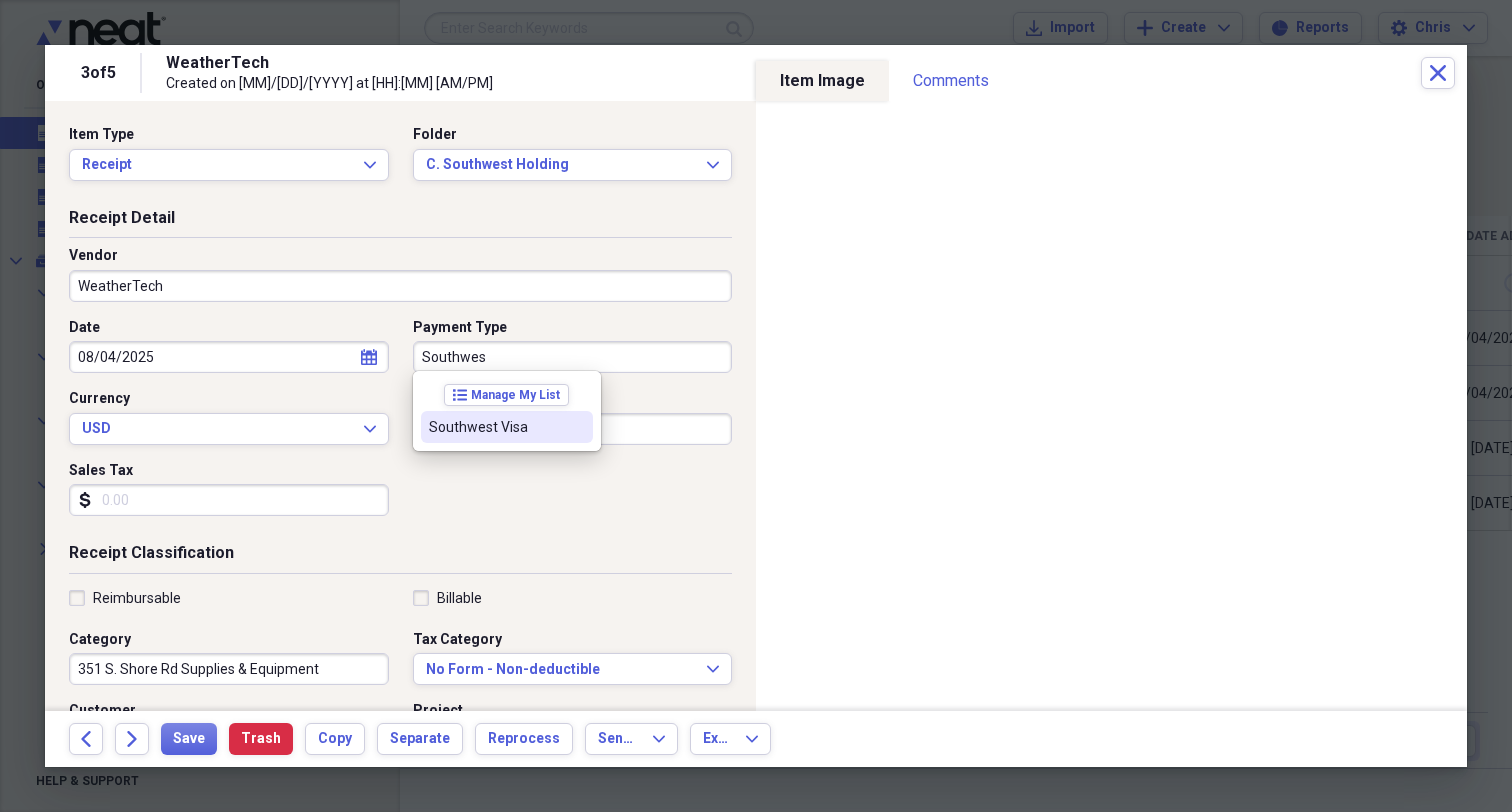 click on "Southwest Visa" at bounding box center [495, 427] 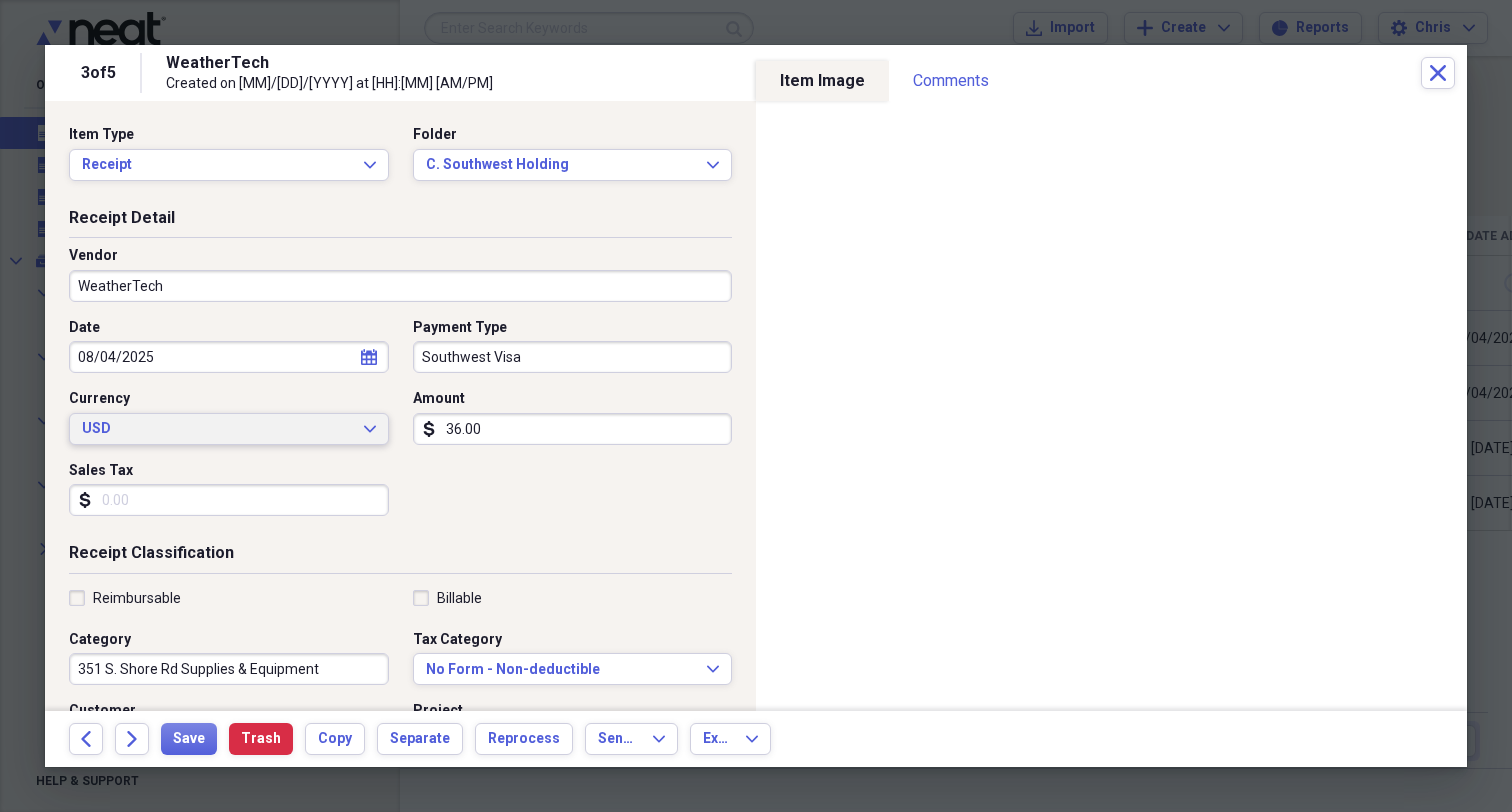 drag, startPoint x: 493, startPoint y: 426, endPoint x: 298, endPoint y: 426, distance: 195 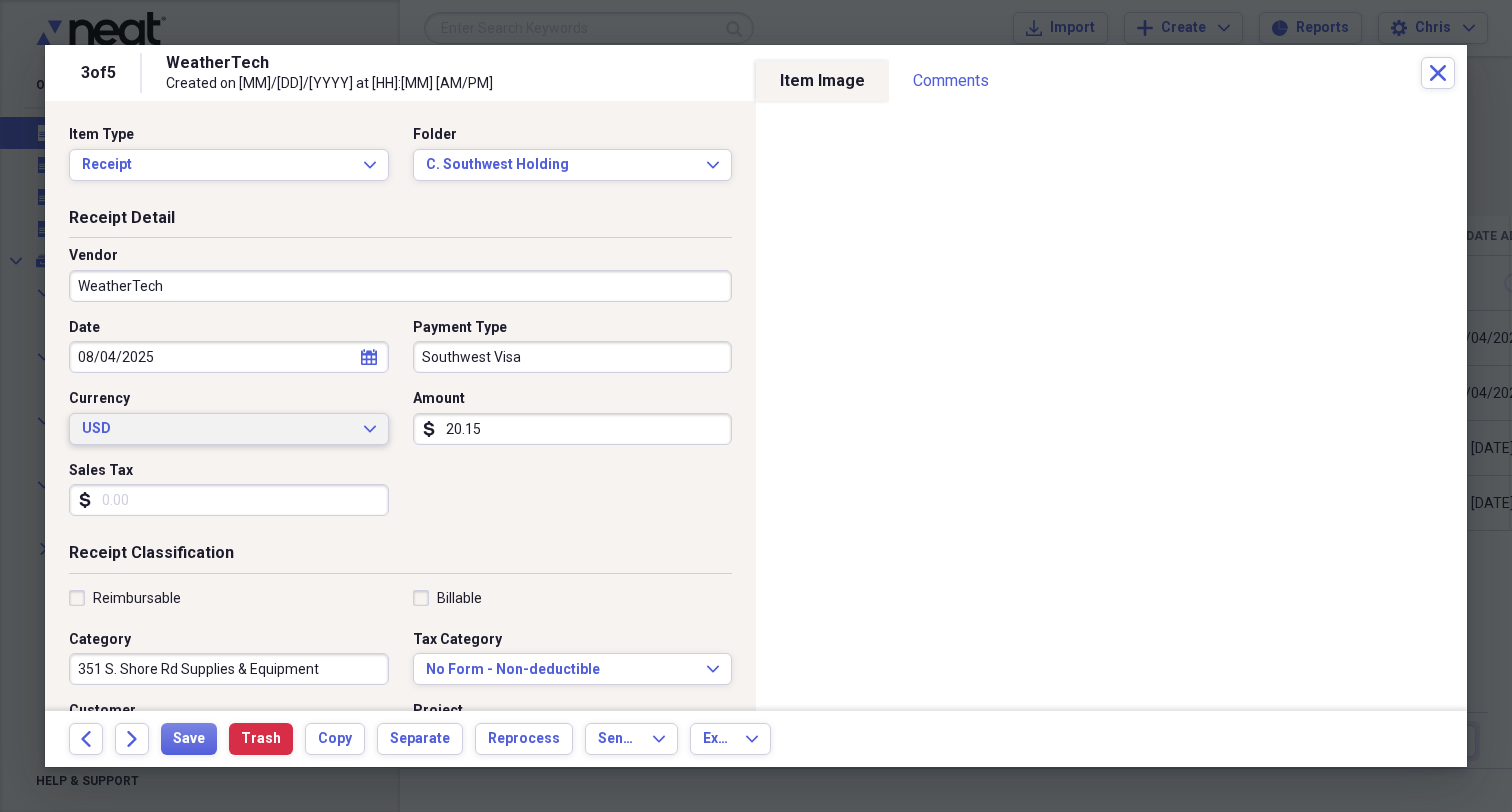 type on "201.59" 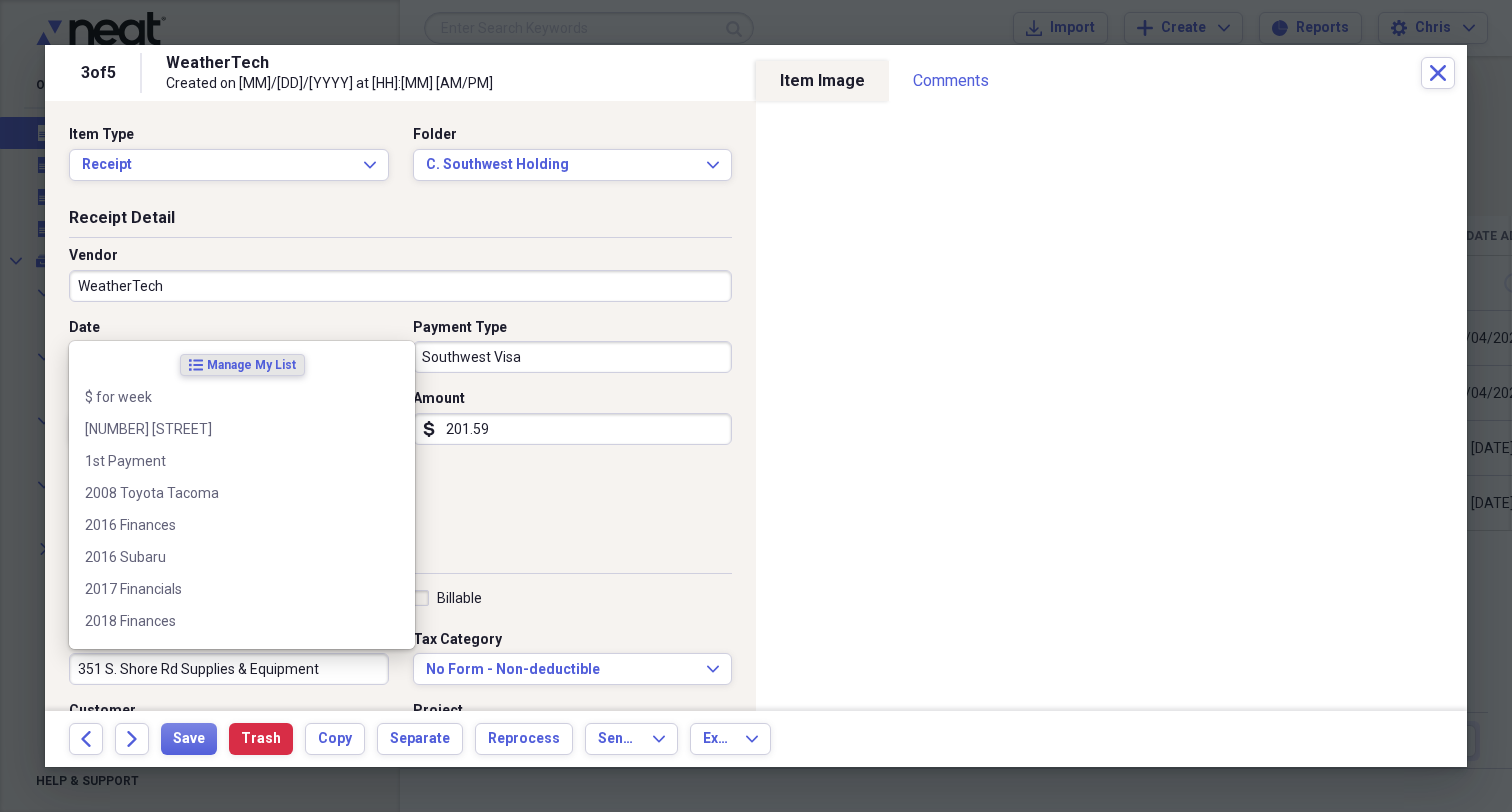 drag, startPoint x: 323, startPoint y: 664, endPoint x: 2, endPoint y: 659, distance: 321.03894 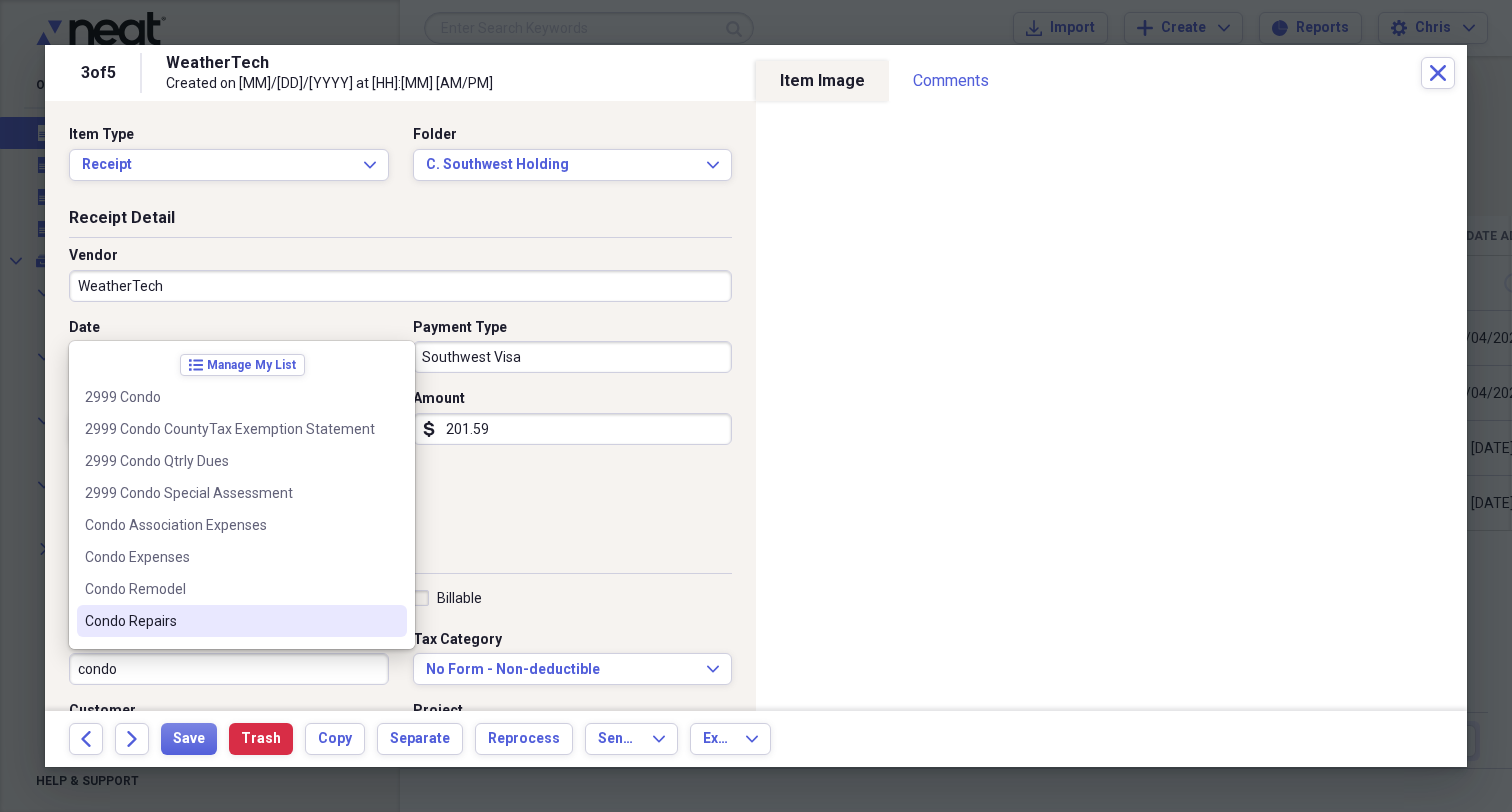 click on "Condo Repairs" at bounding box center (230, 621) 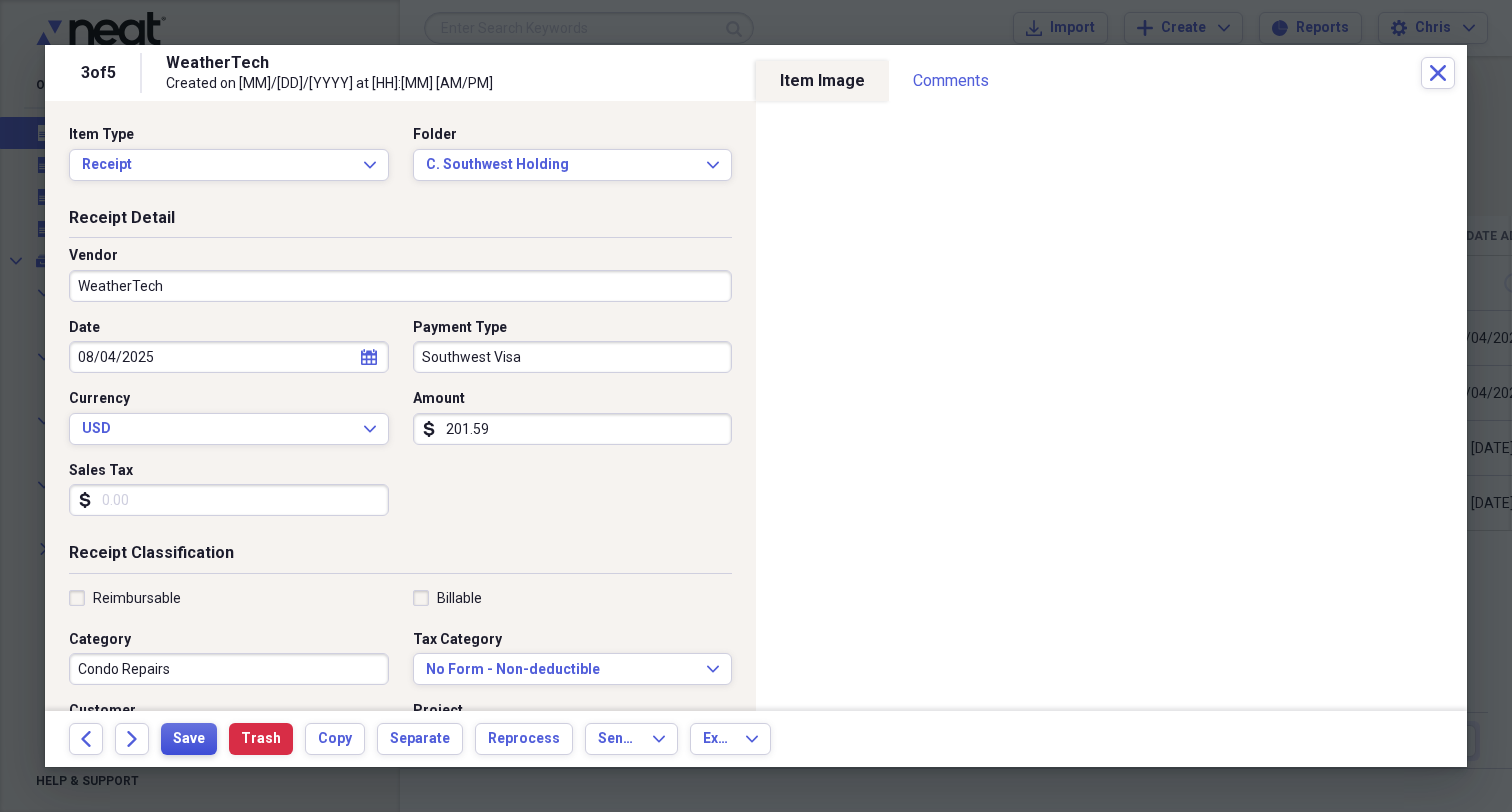 click on "Save" at bounding box center (189, 739) 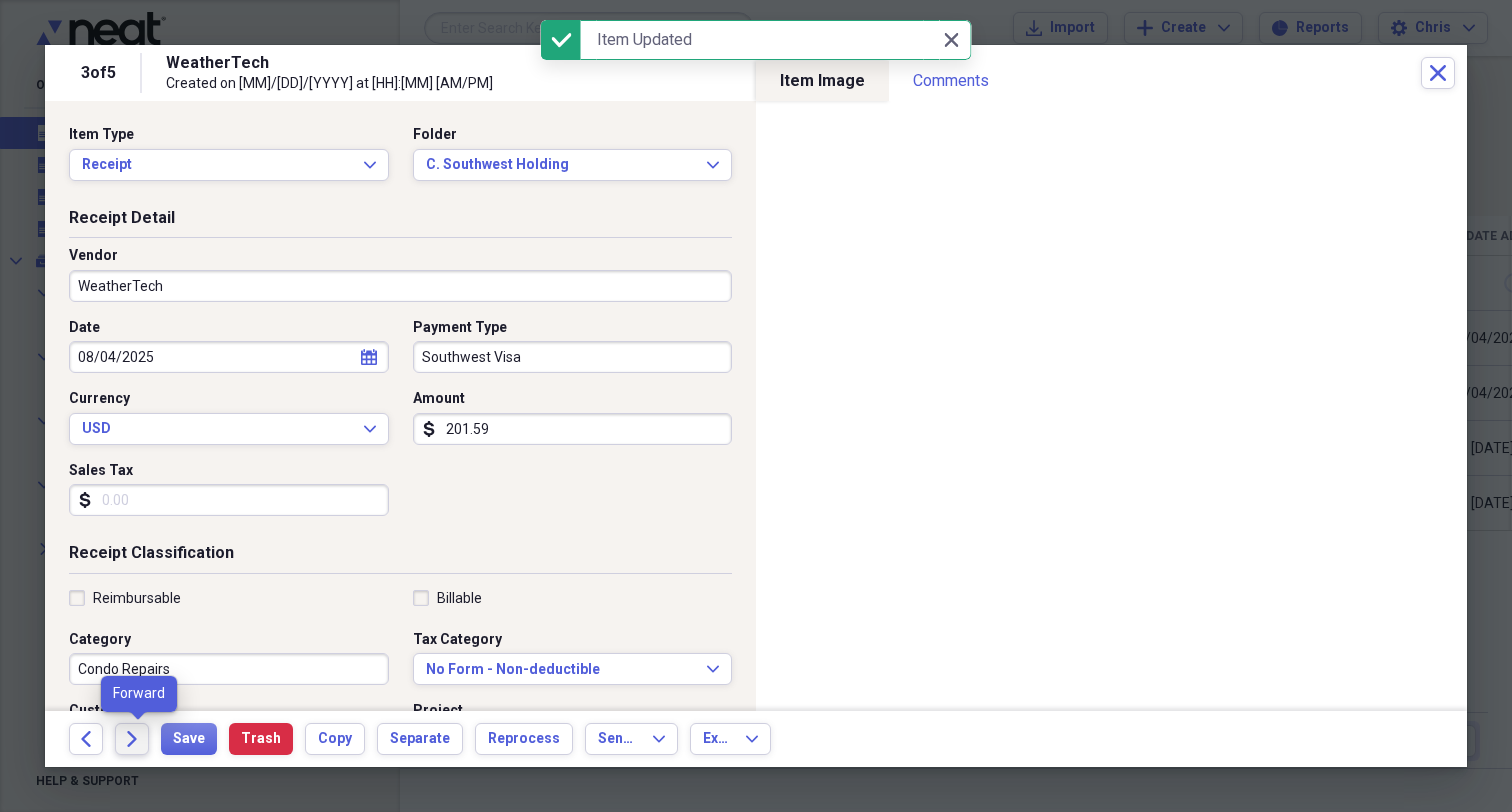 click on "Forward" 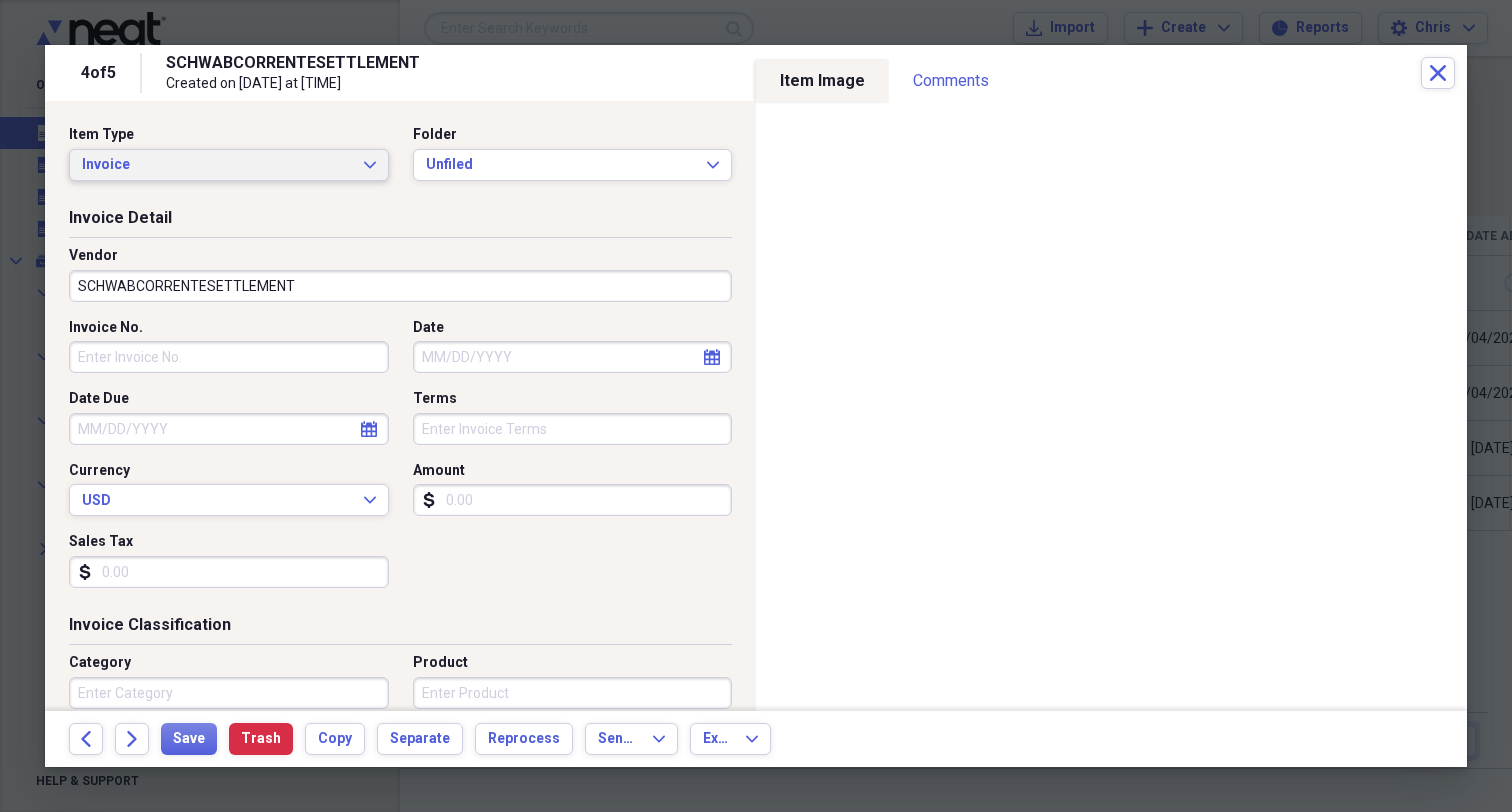 click on "Expand" 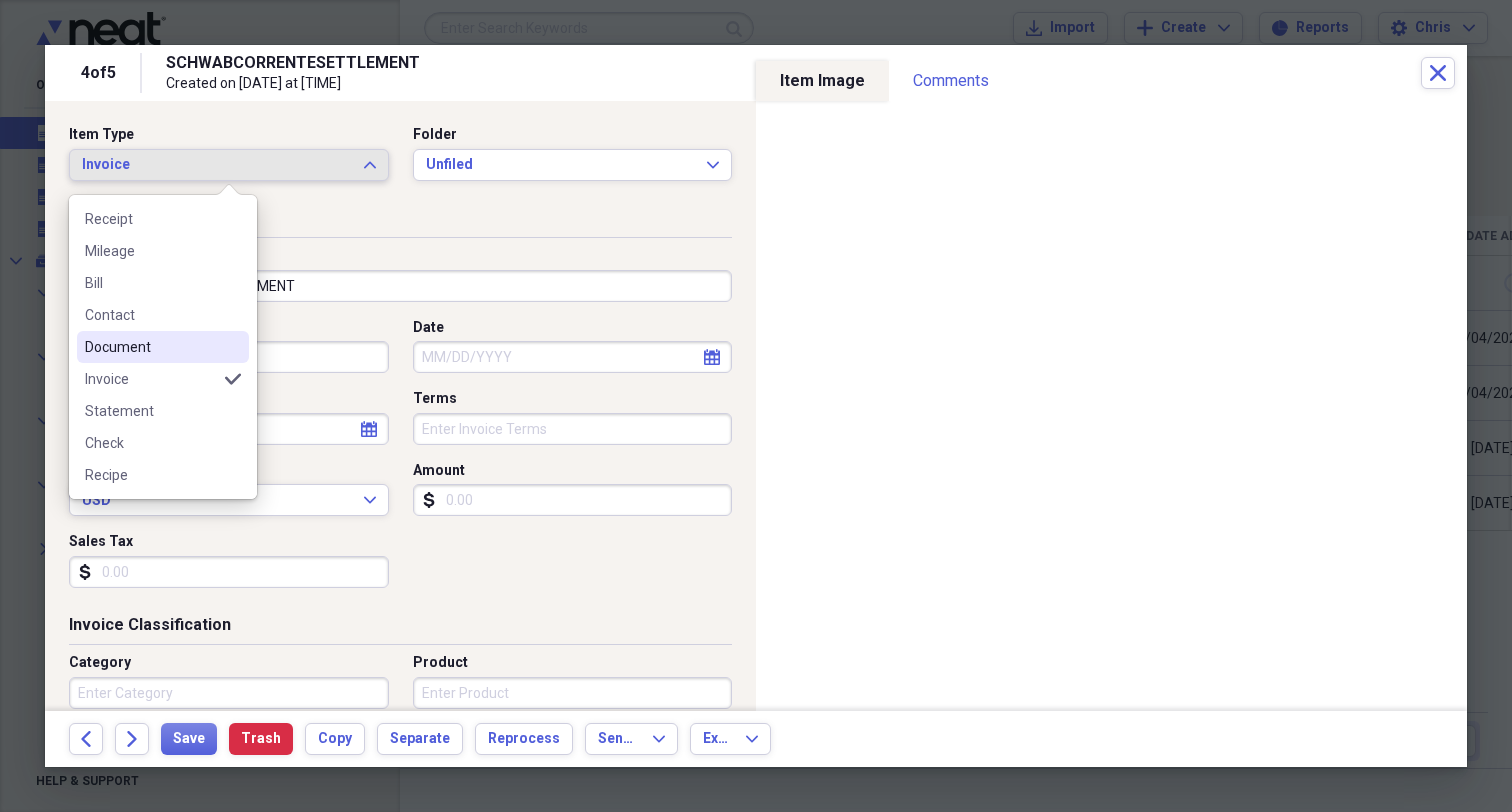 click on "Document" at bounding box center (151, 347) 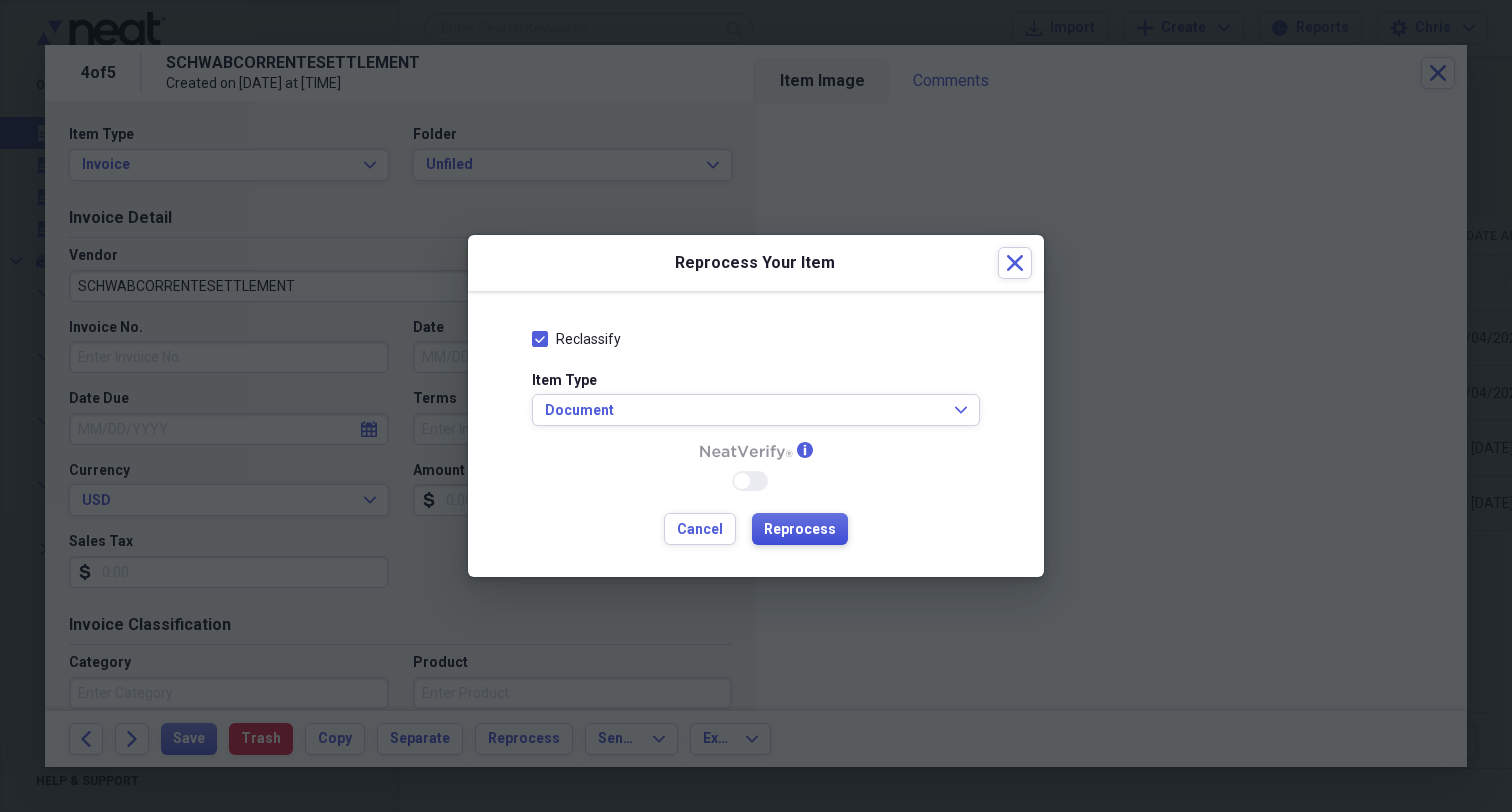click on "Reprocess" at bounding box center (800, 530) 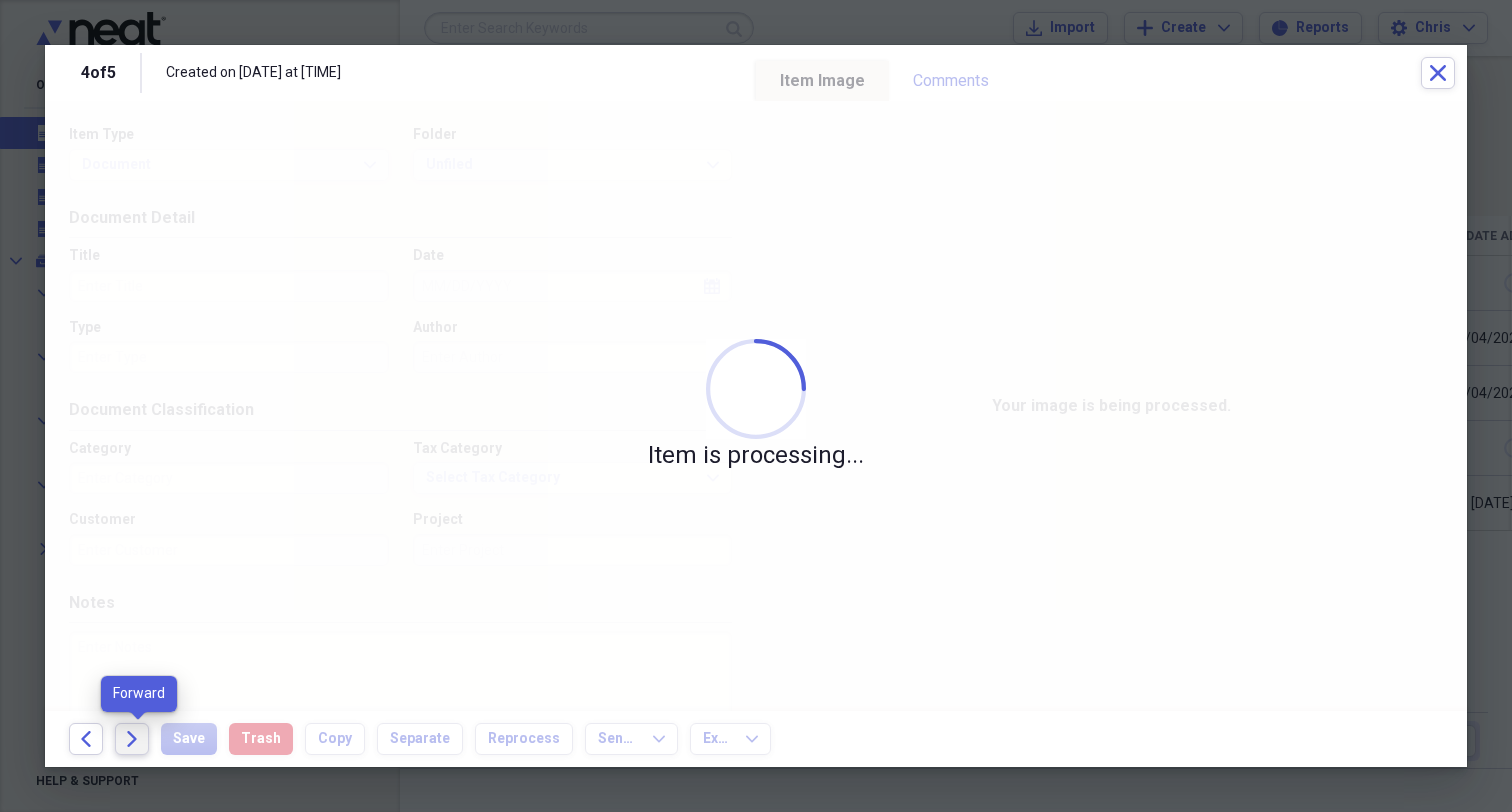 click on "Forward" 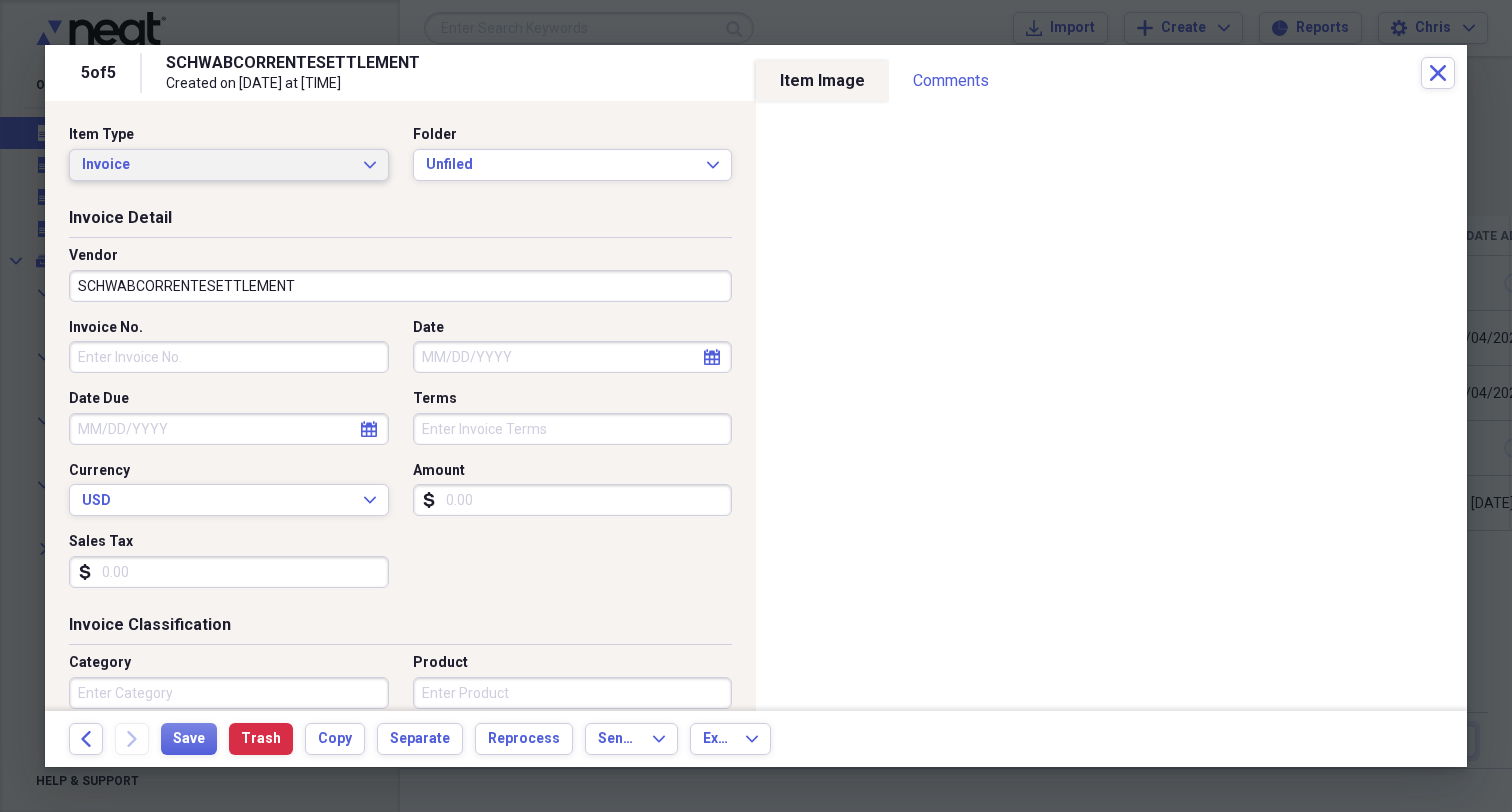 click on "Expand" 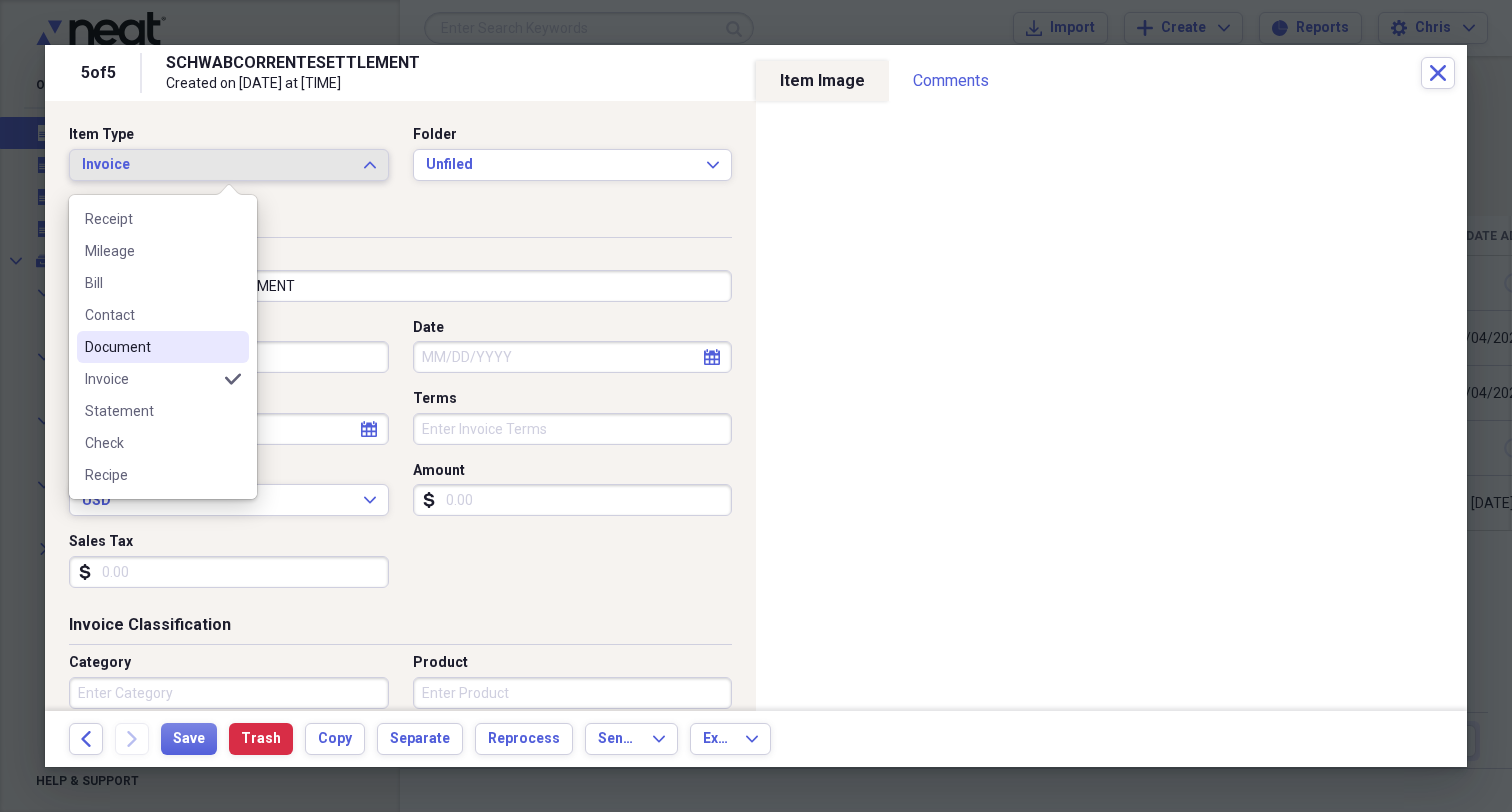 click on "Document" at bounding box center [151, 347] 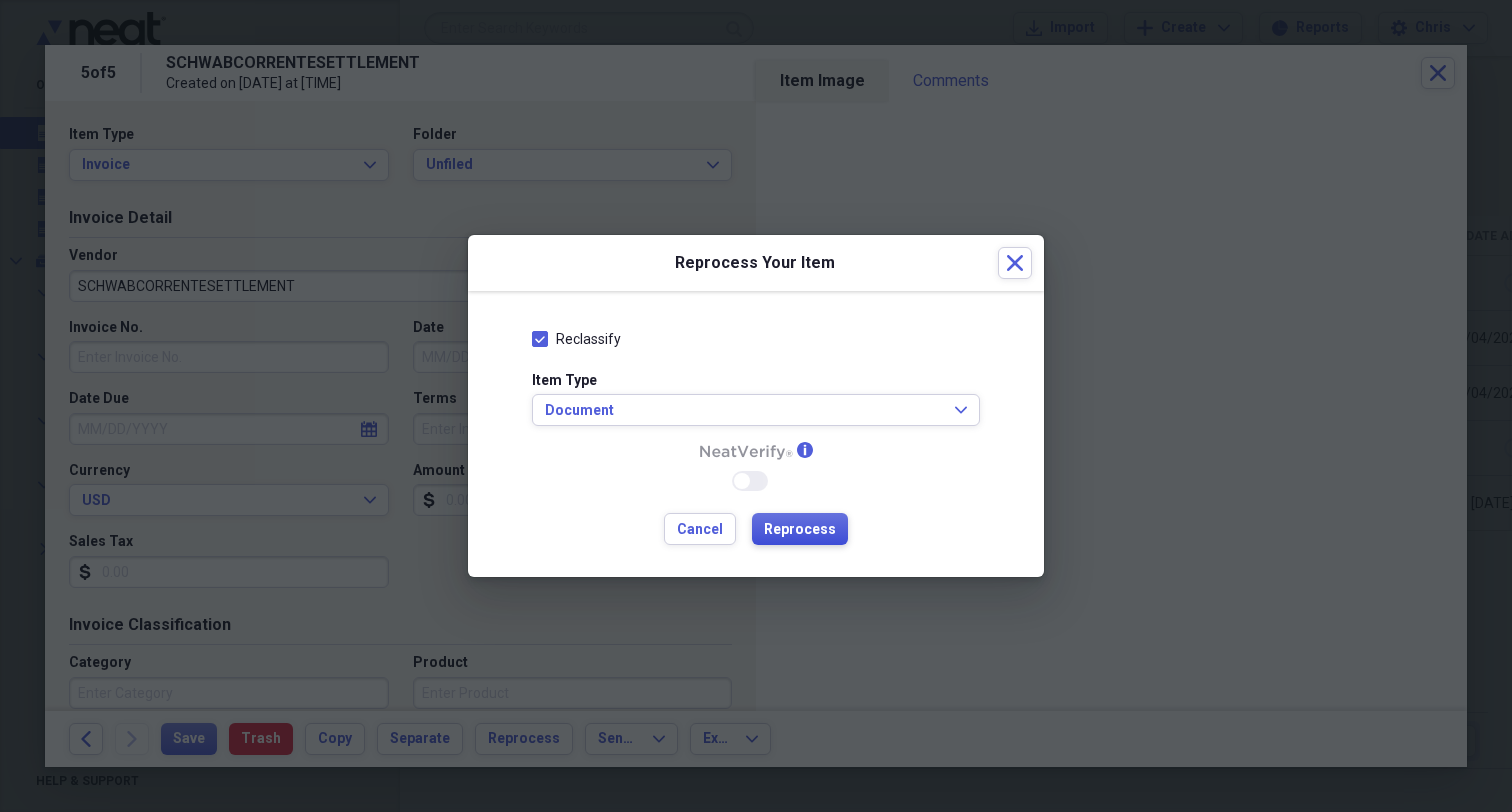 click on "Reprocess" at bounding box center (800, 530) 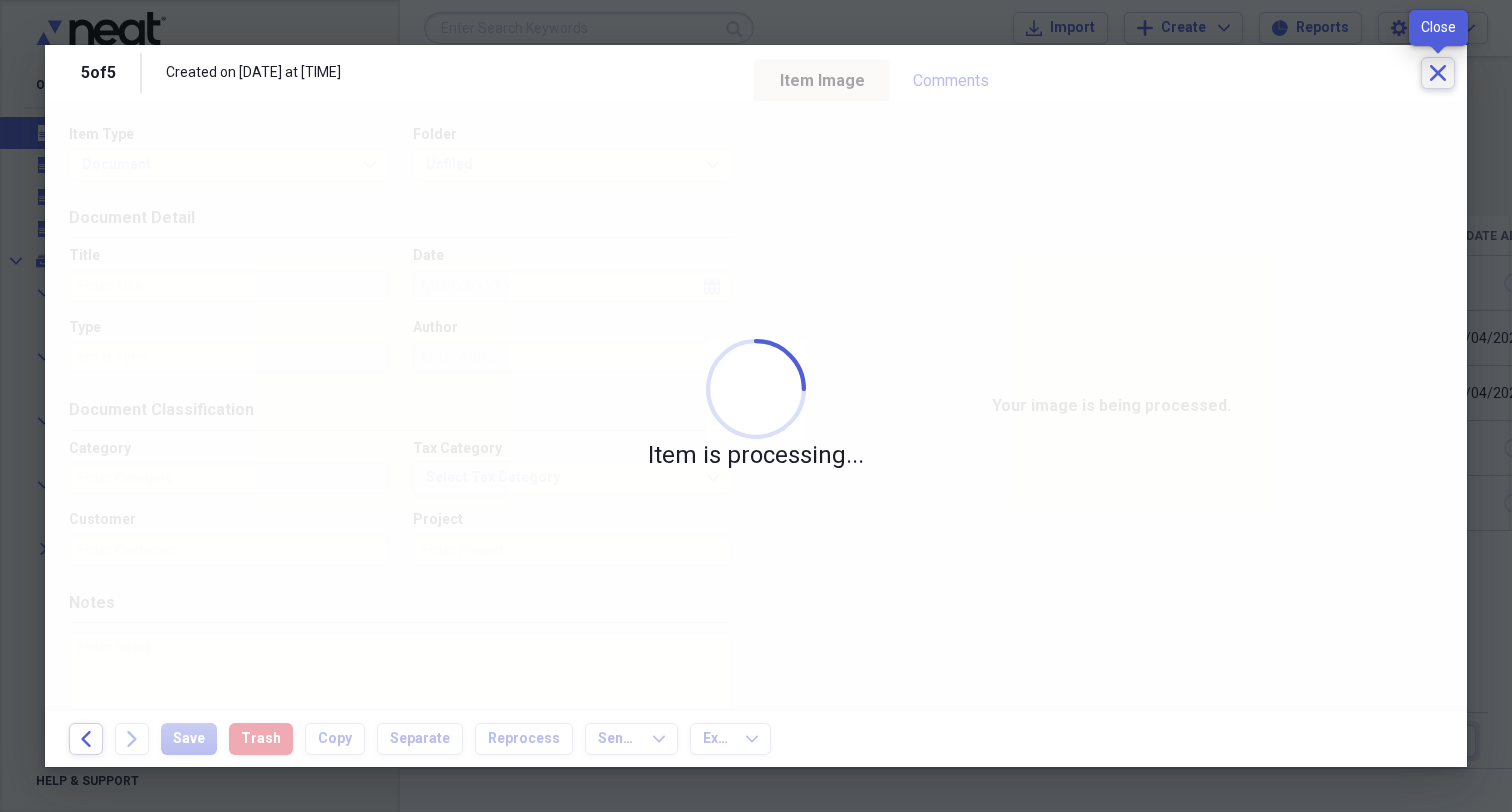 click on "Close" 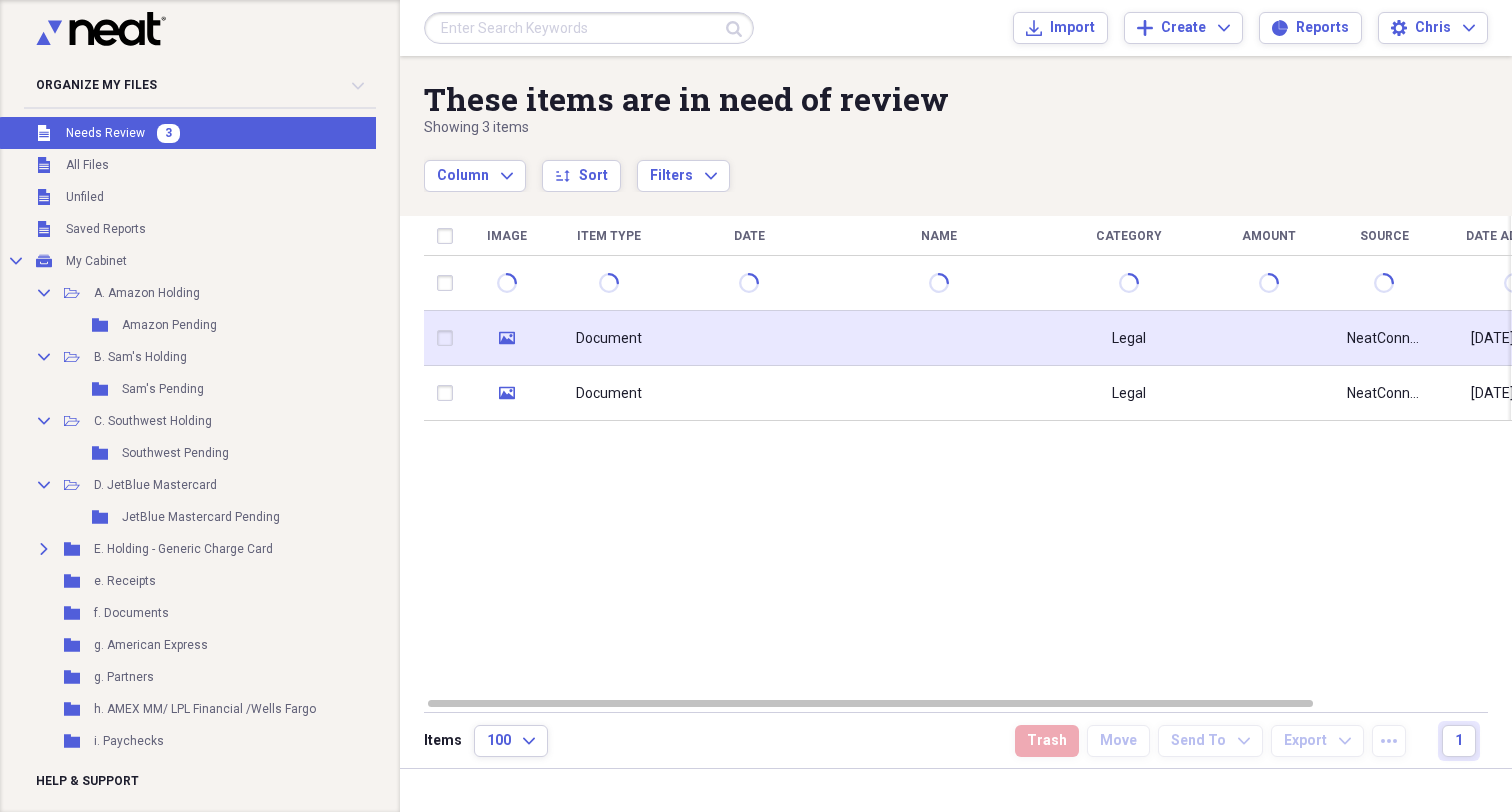 click on "Document" at bounding box center (609, 339) 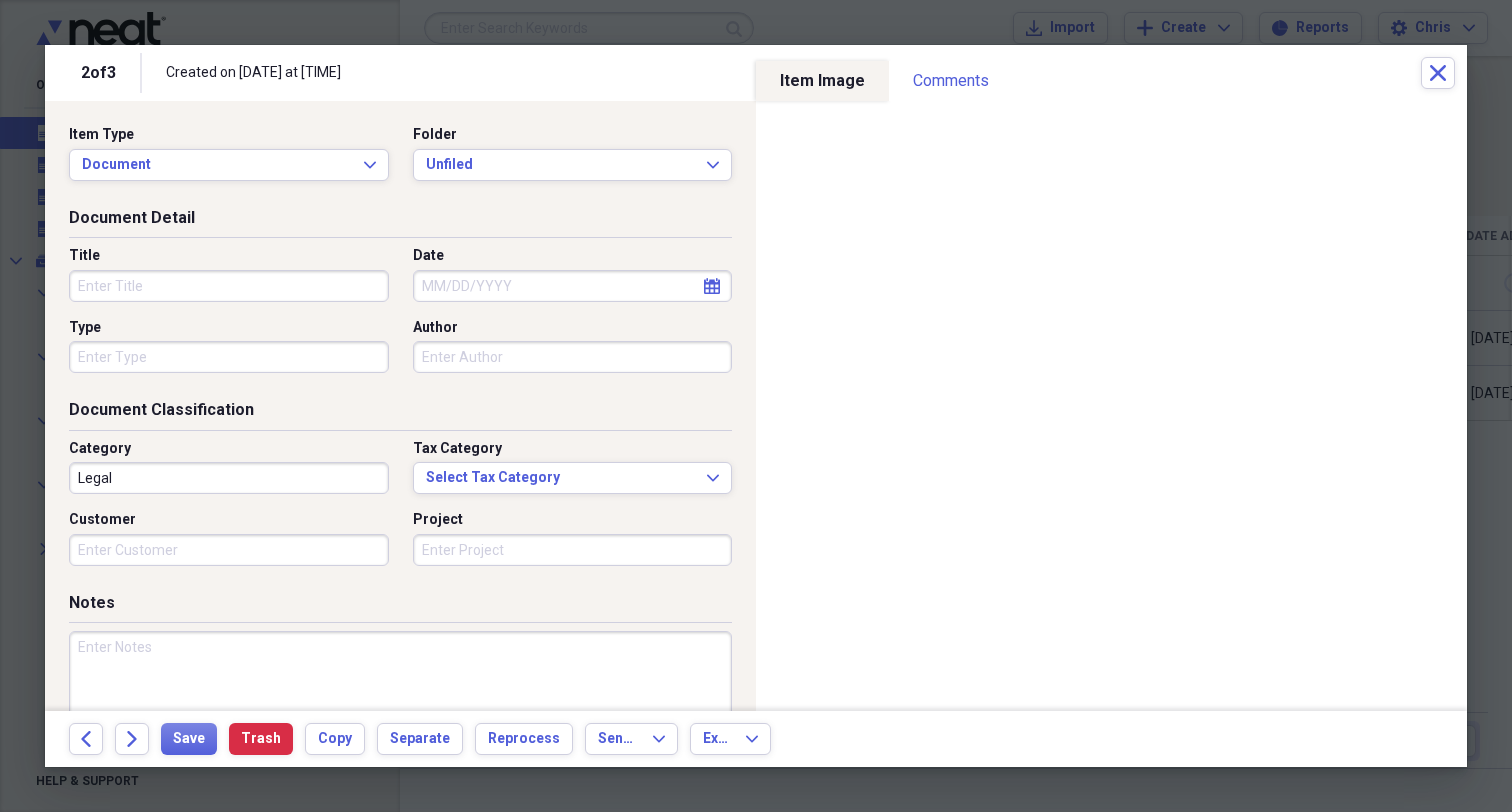 click on "Title" at bounding box center [229, 286] 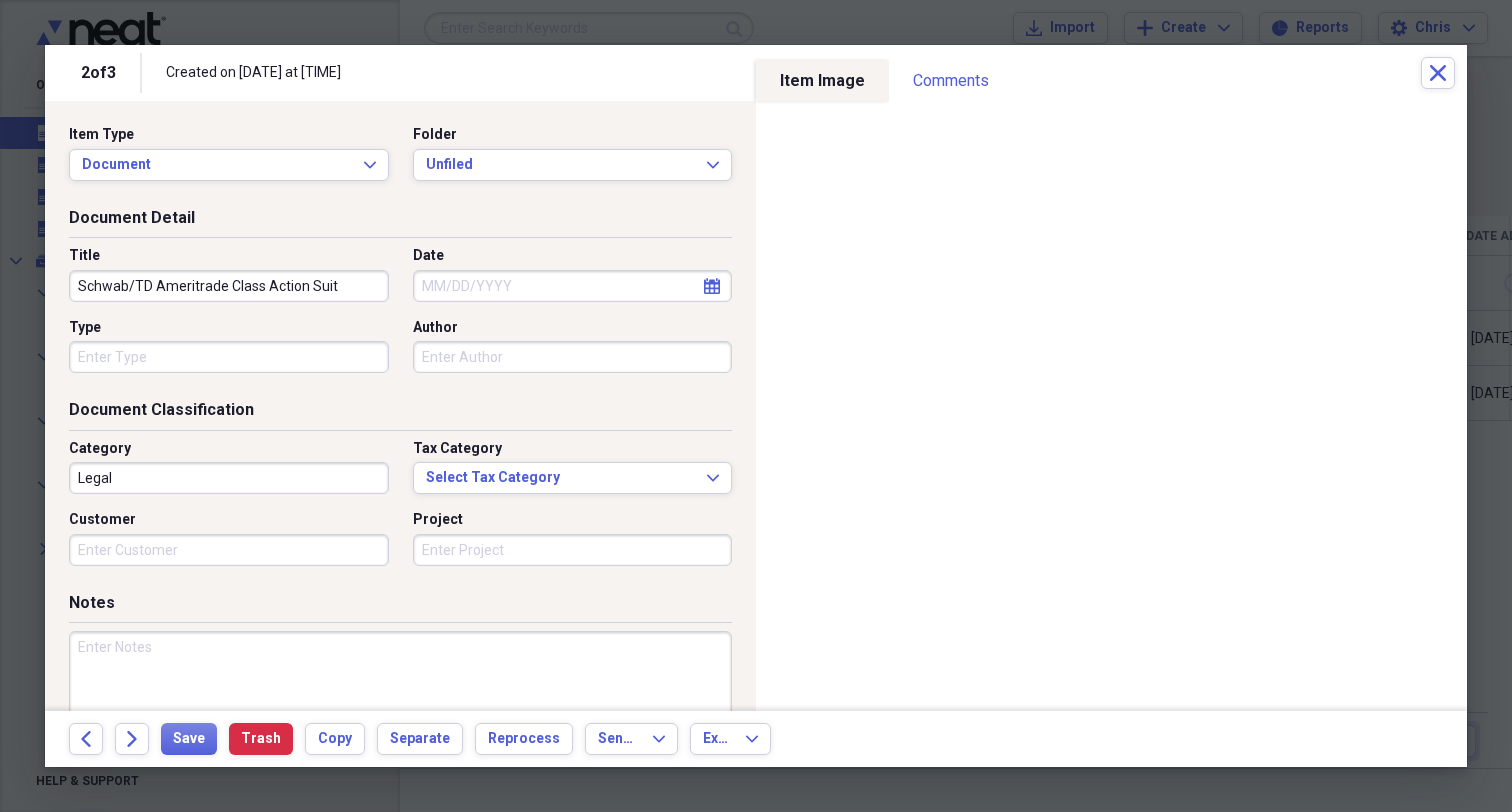 drag, startPoint x: 343, startPoint y: 282, endPoint x: 32, endPoint y: 277, distance: 311.0402 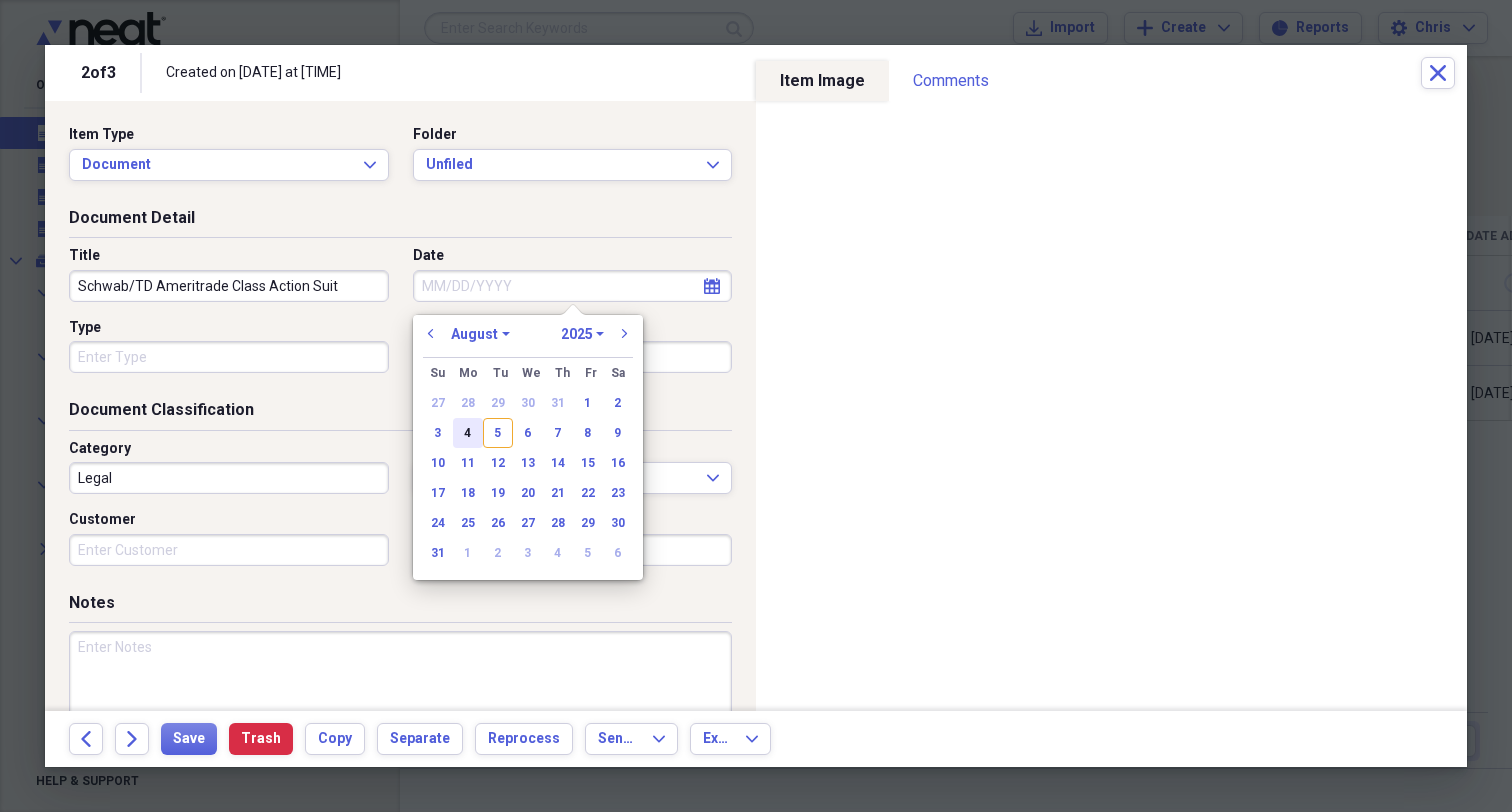 click on "4" at bounding box center [468, 433] 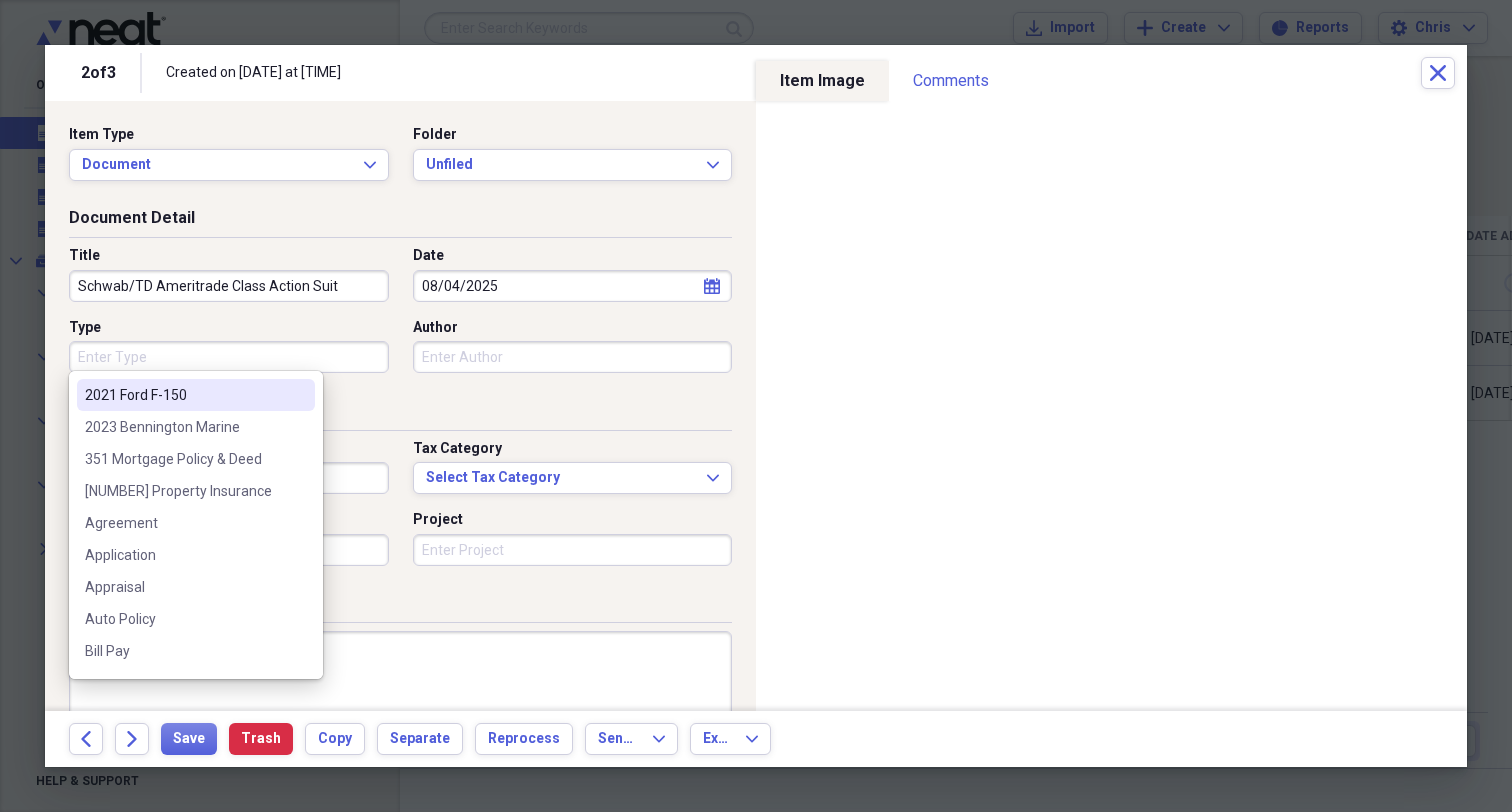 click on "Type" at bounding box center [229, 357] 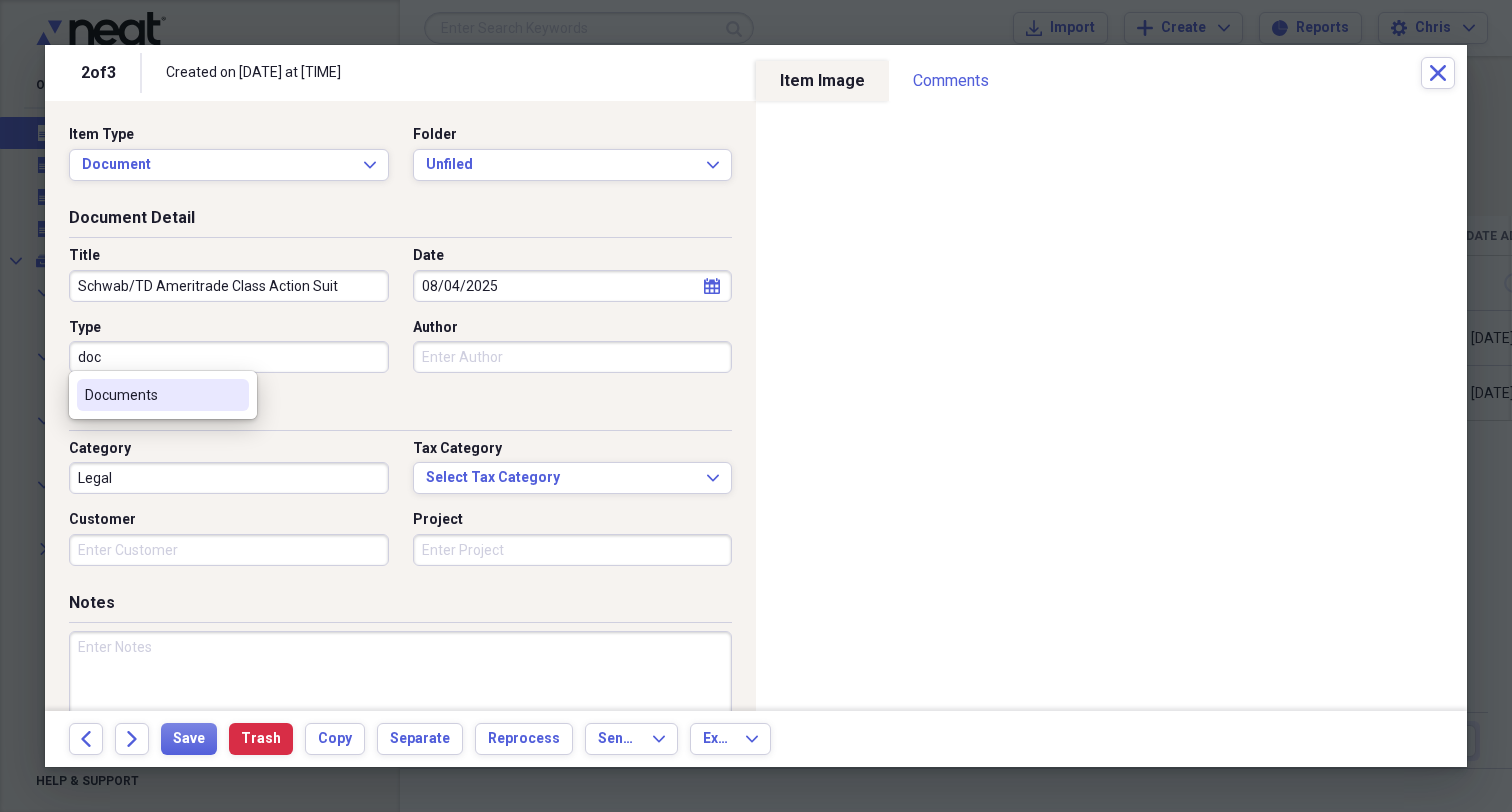 click on "Documents" at bounding box center (151, 395) 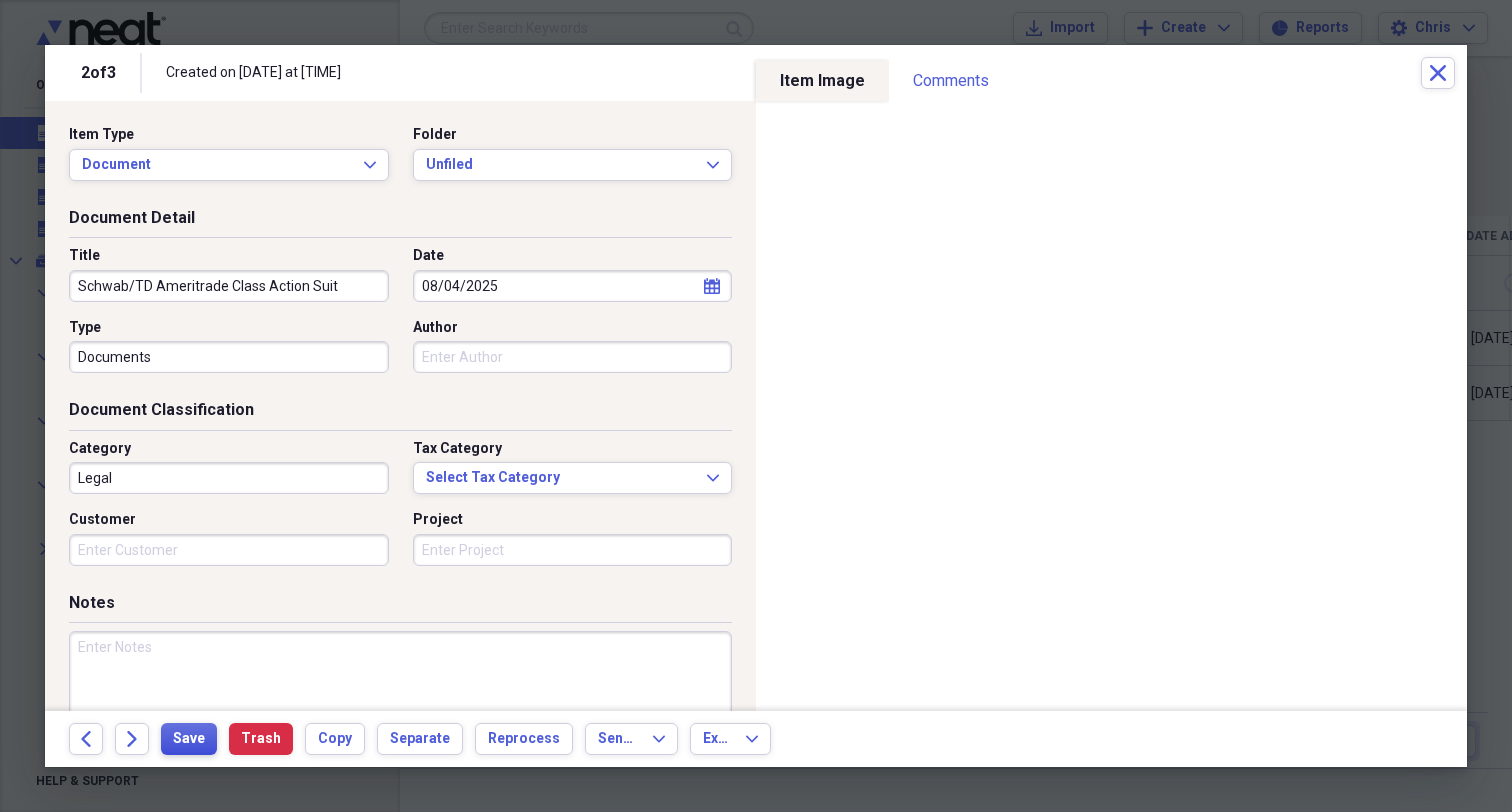 click on "Save" at bounding box center (189, 739) 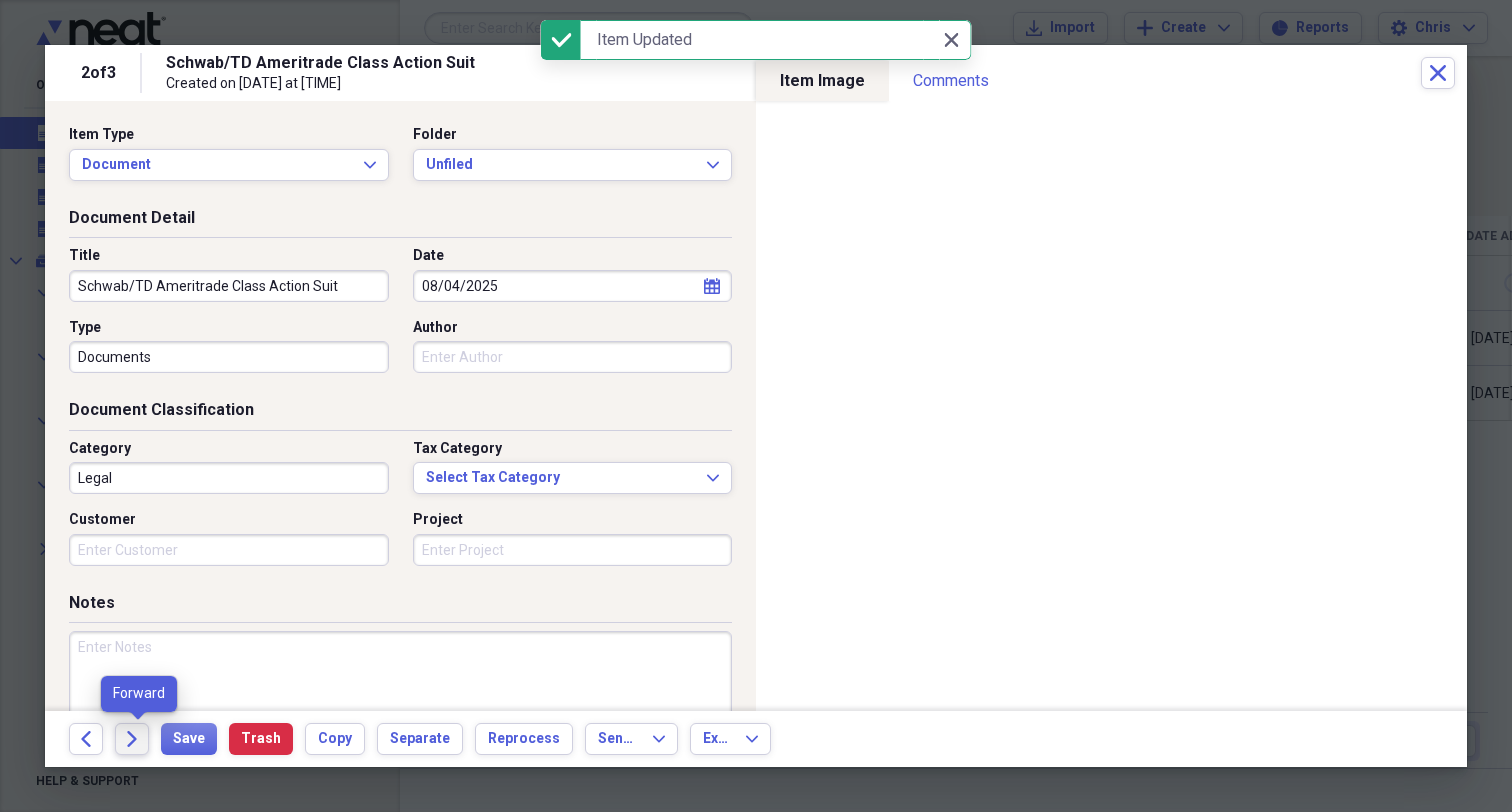 click on "Forward" 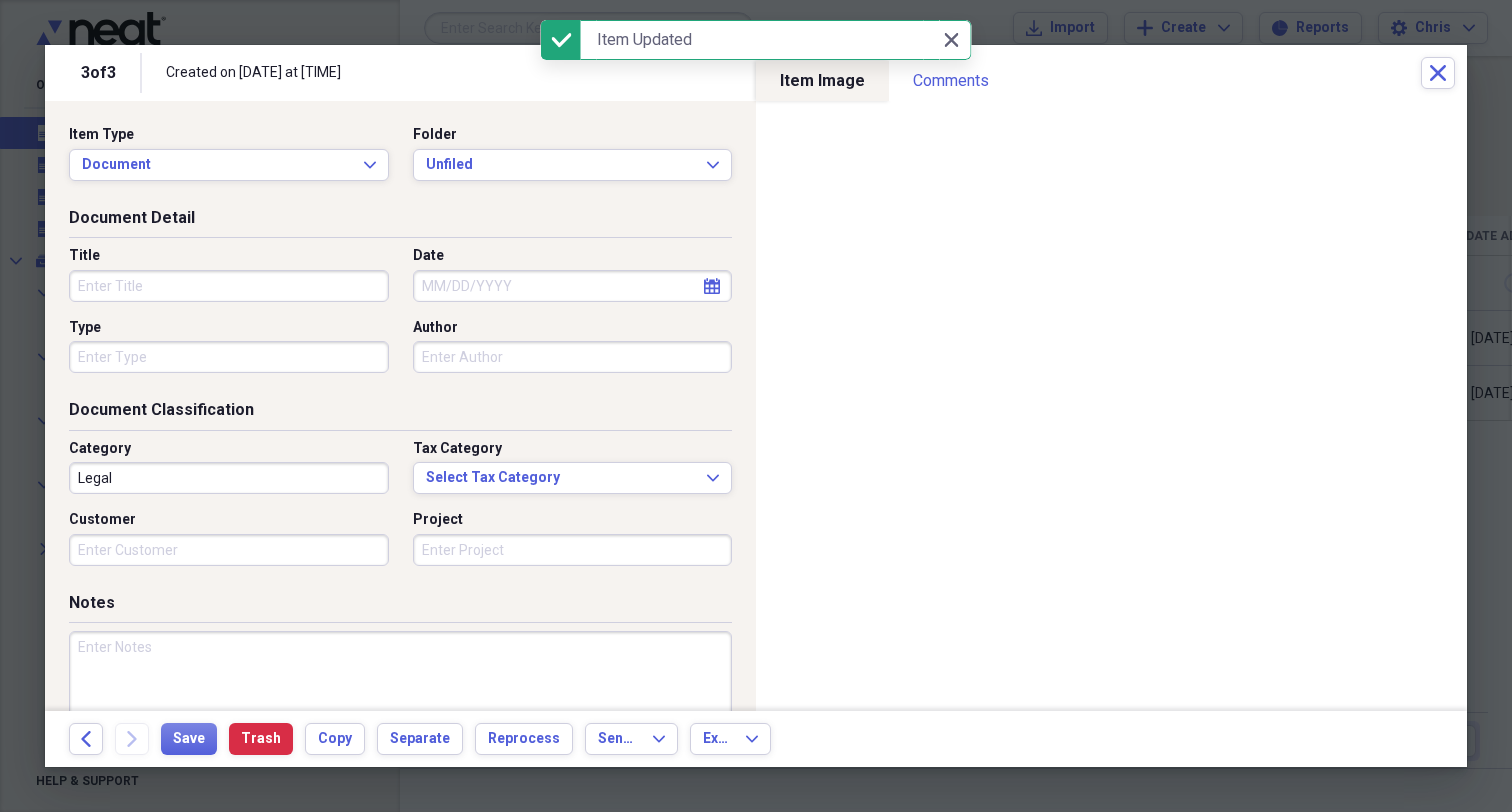 click on "Title" at bounding box center [229, 286] 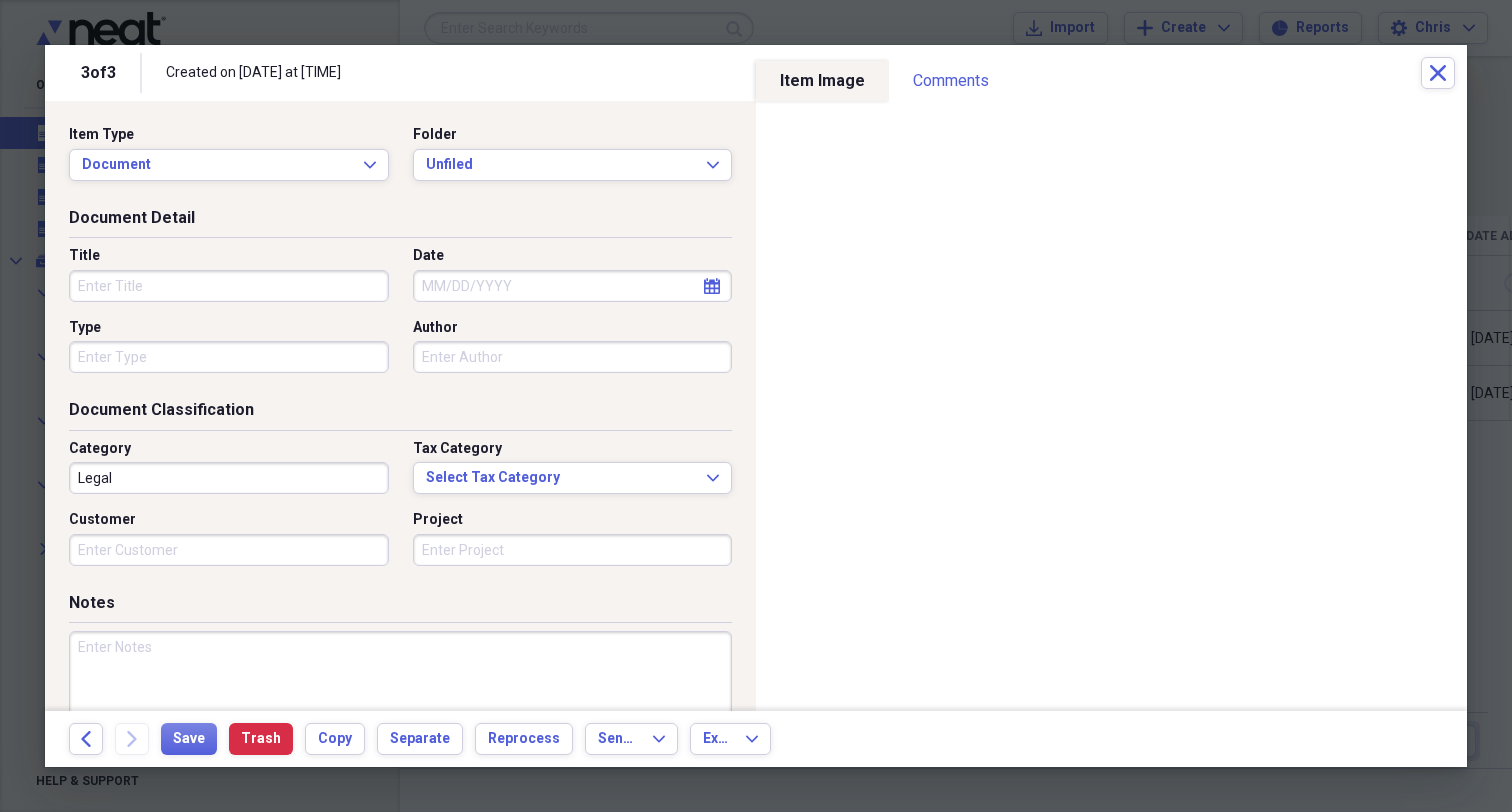 paste on "Schwab/TD Ameritrade Class Action Suit" 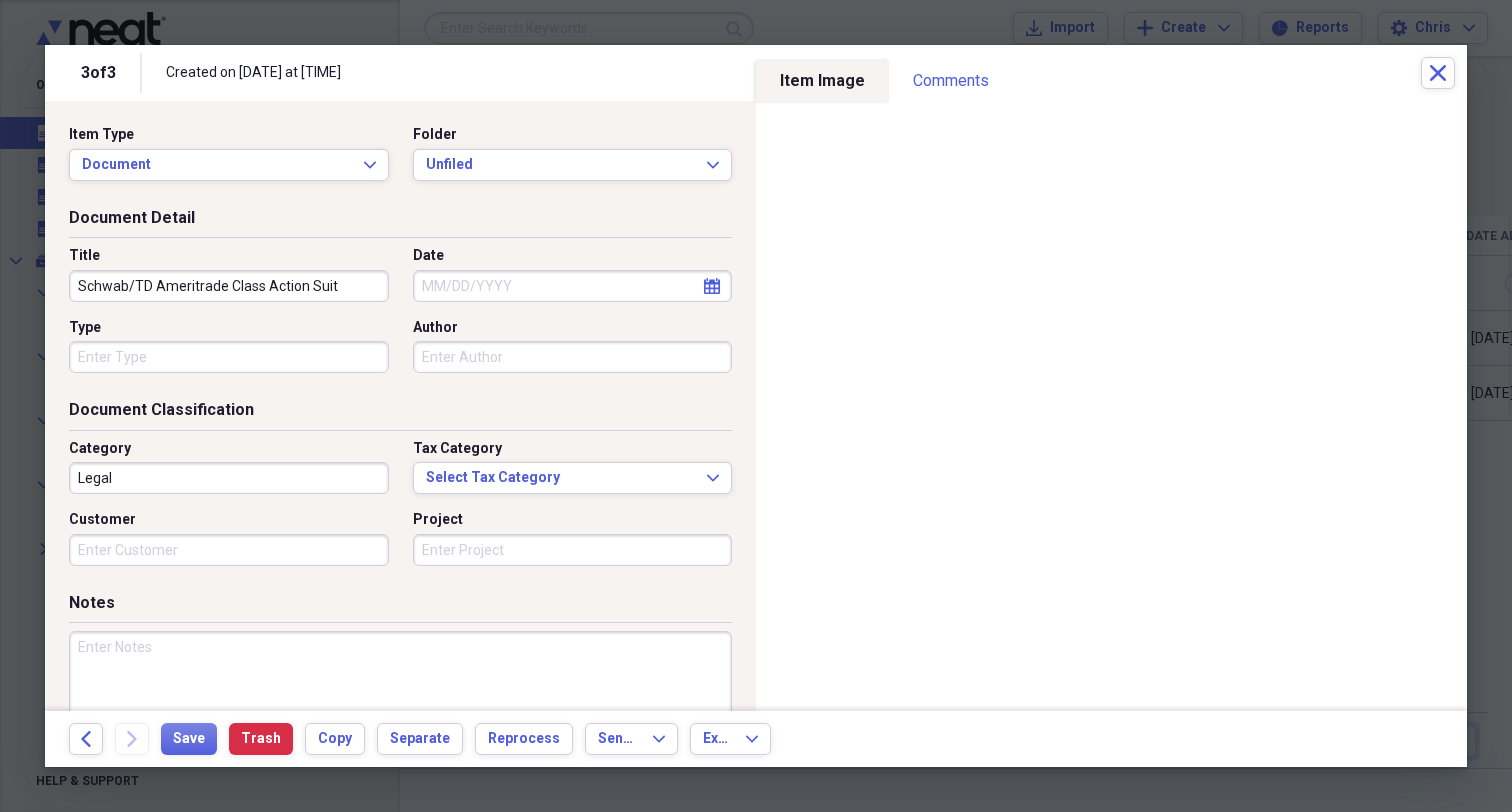 type on "Schwab/TD Ameritrade Class Action Suit" 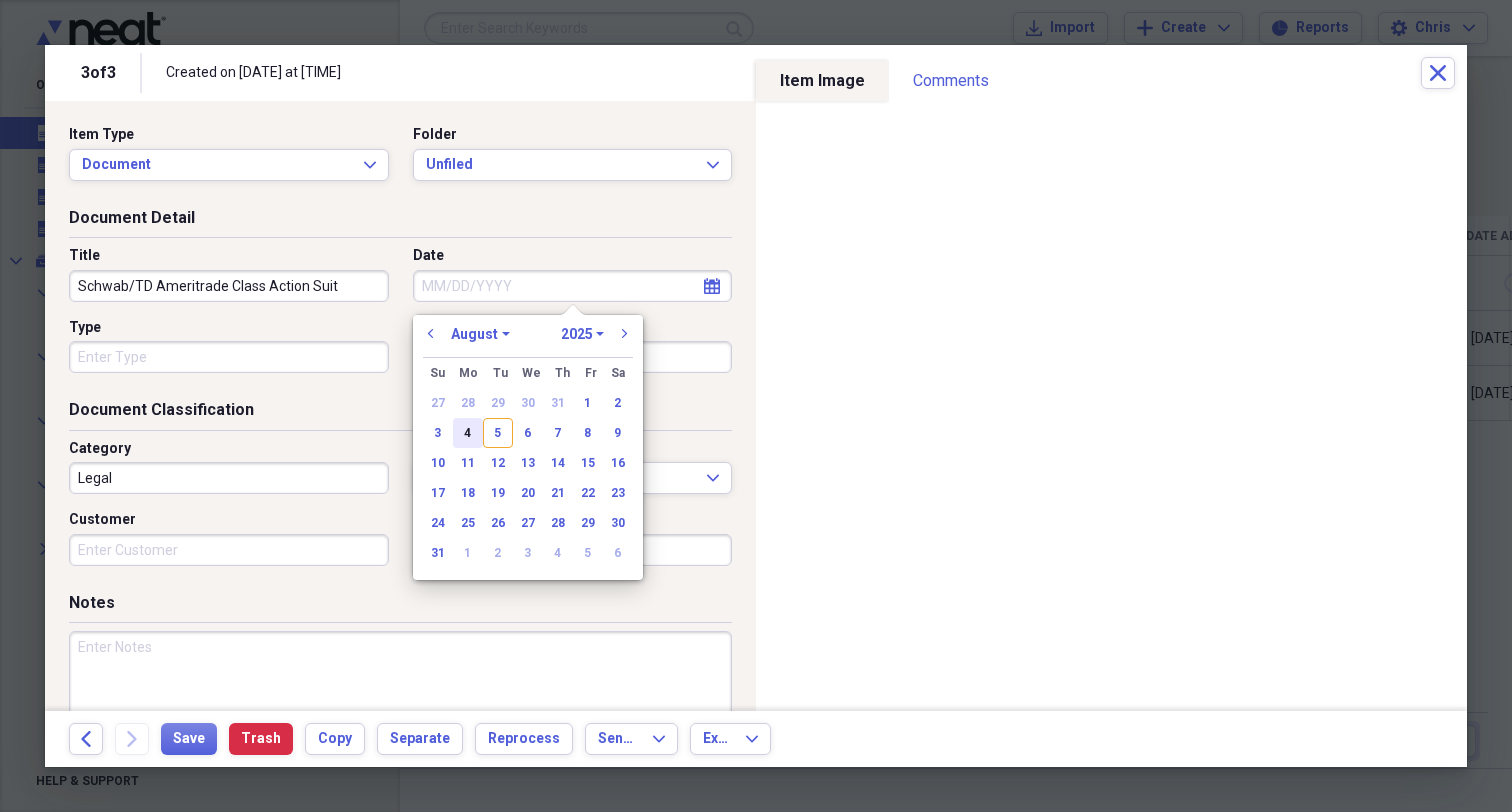 click on "4" at bounding box center (468, 433) 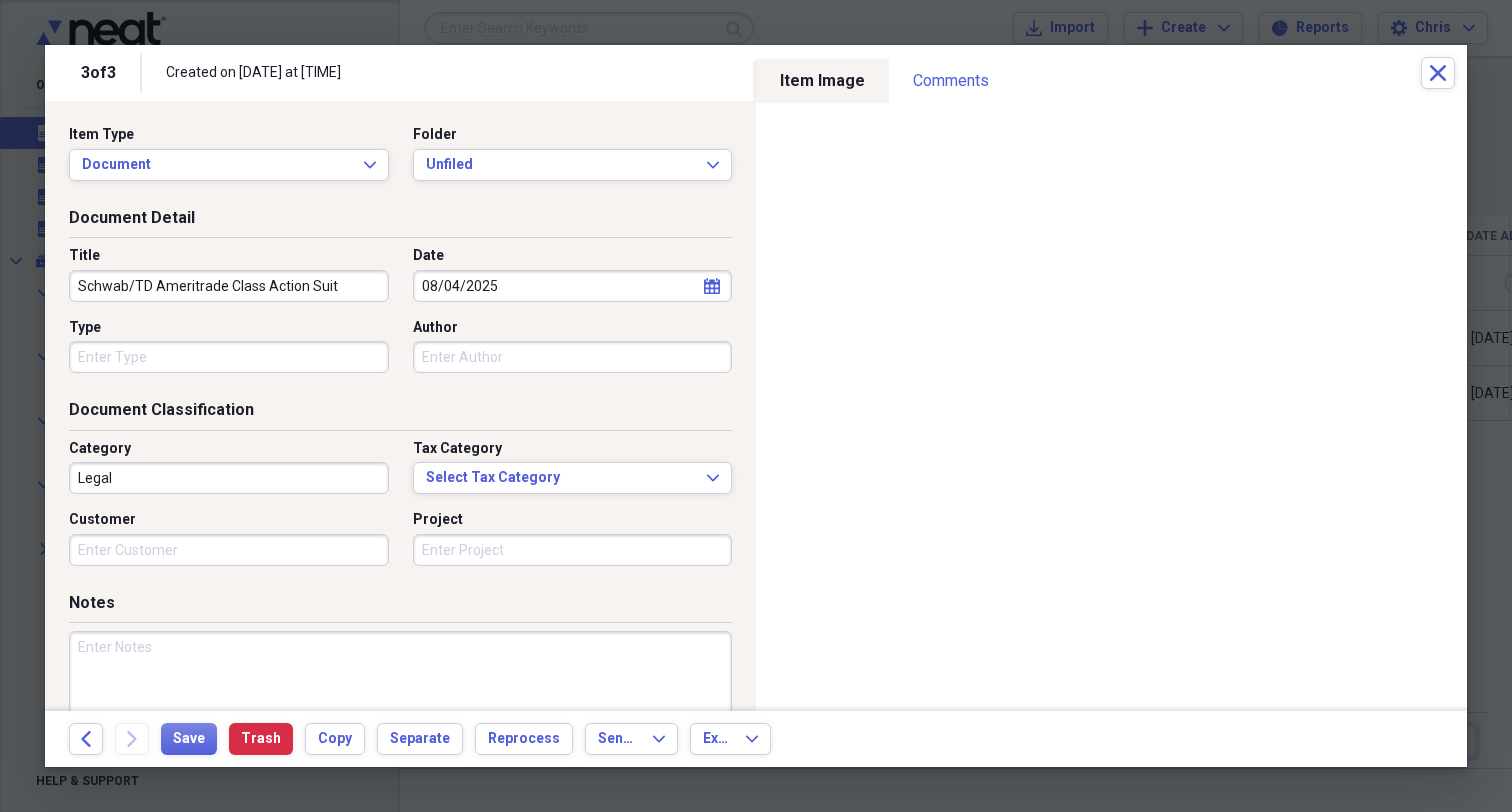 click on "Type" at bounding box center (229, 357) 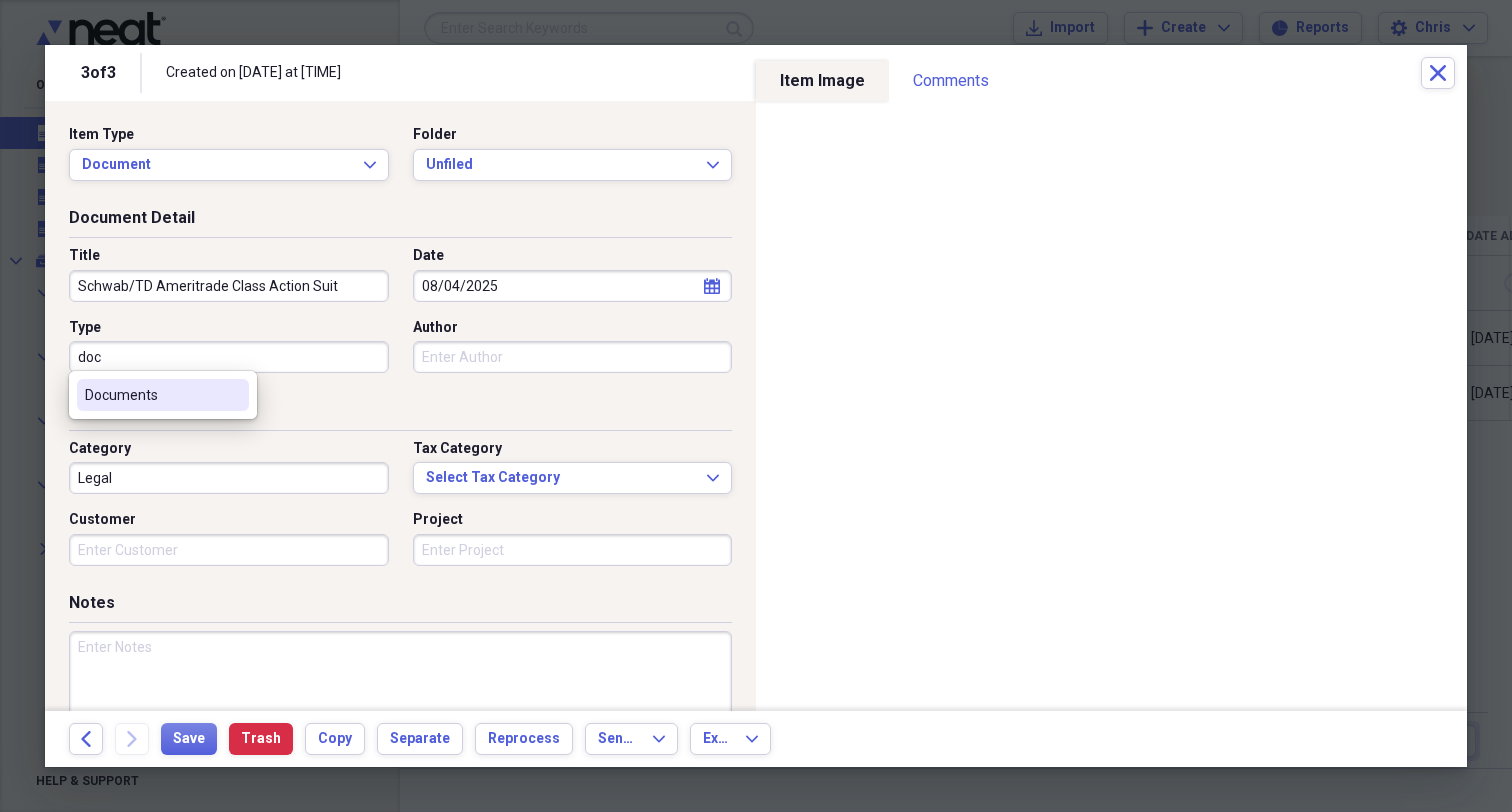click on "Documents" at bounding box center (151, 395) 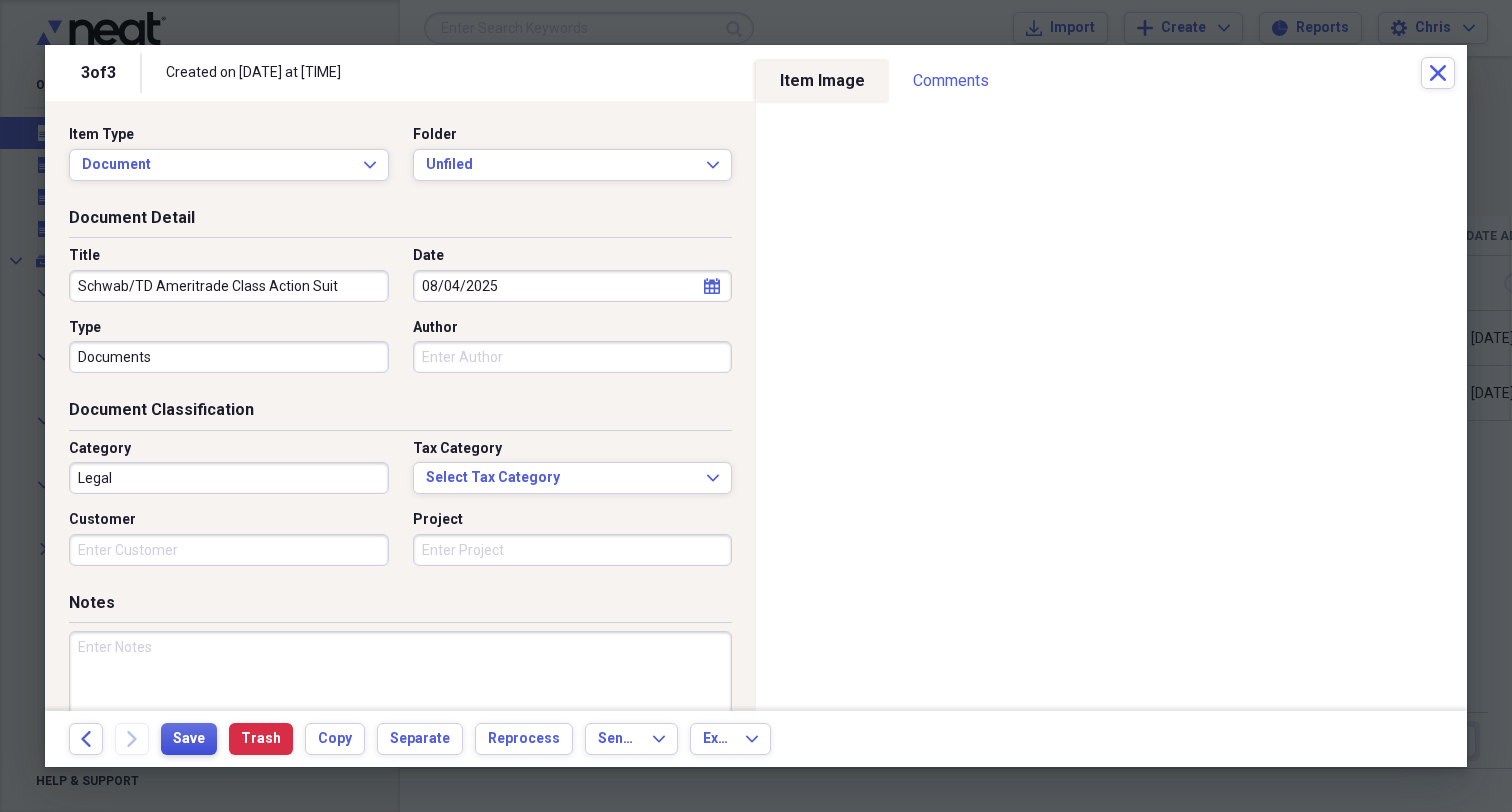 click on "Save" at bounding box center [189, 739] 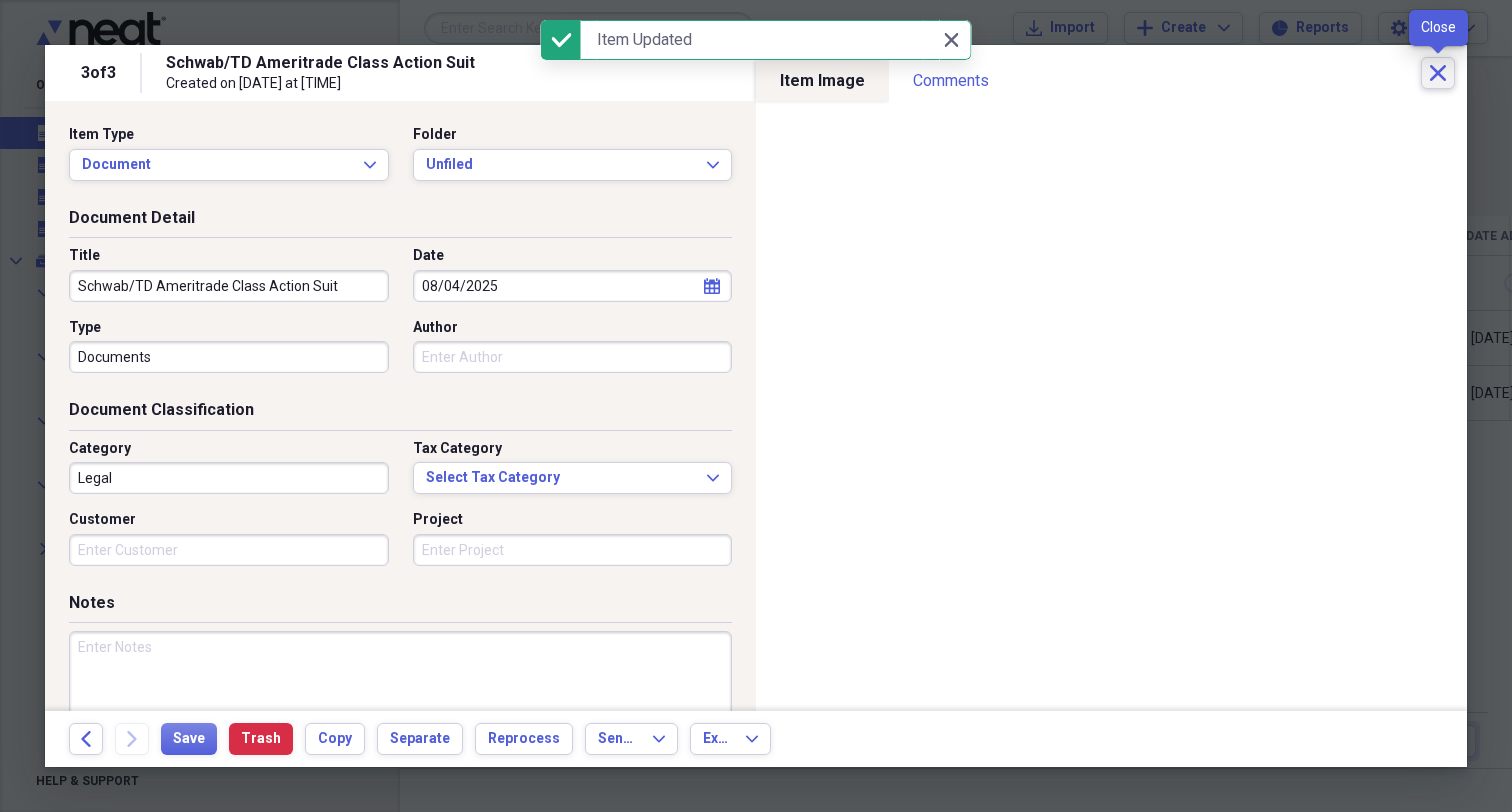 click on "Close" 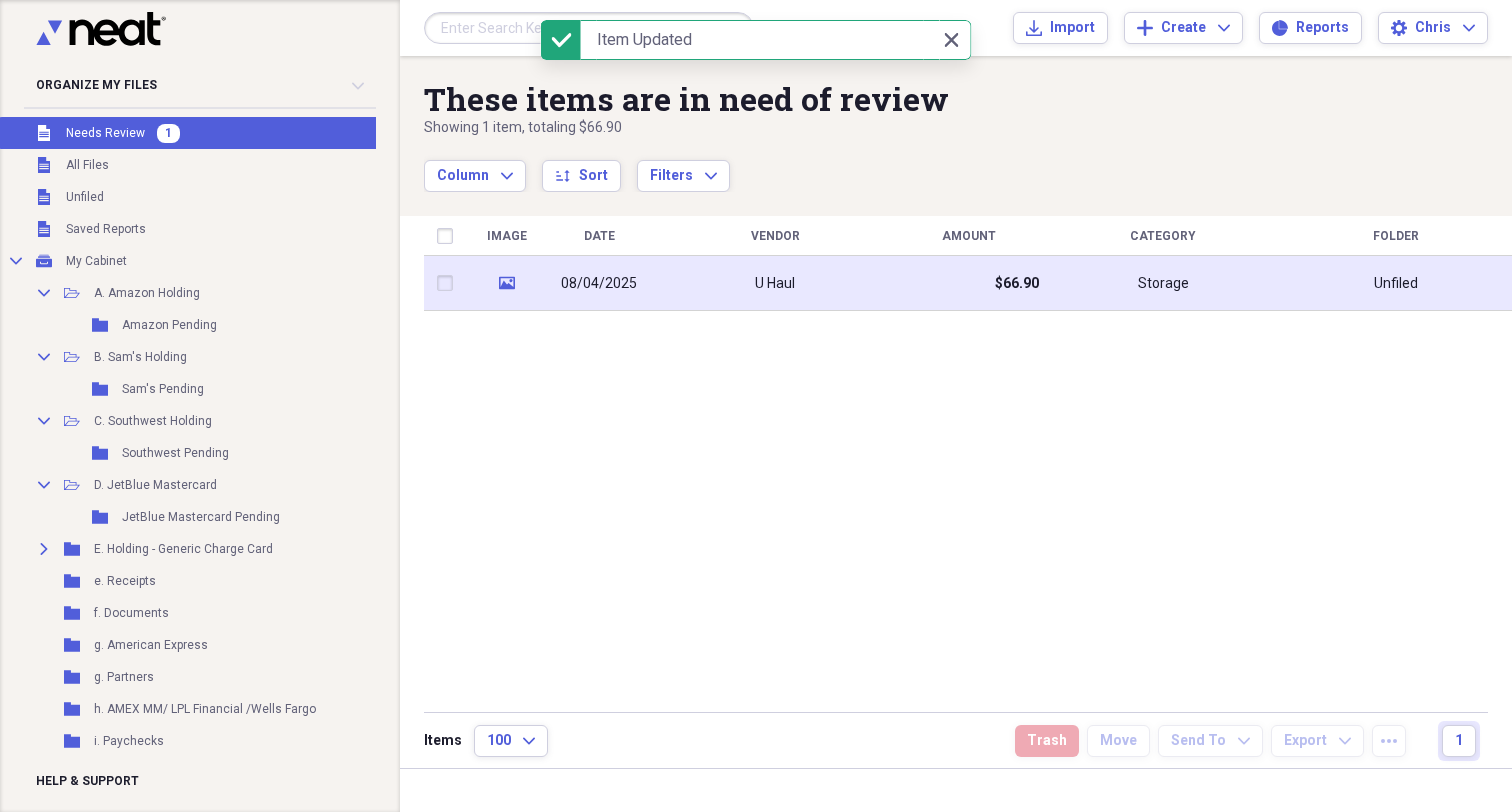 click on "08/04/2025" at bounding box center (599, 284) 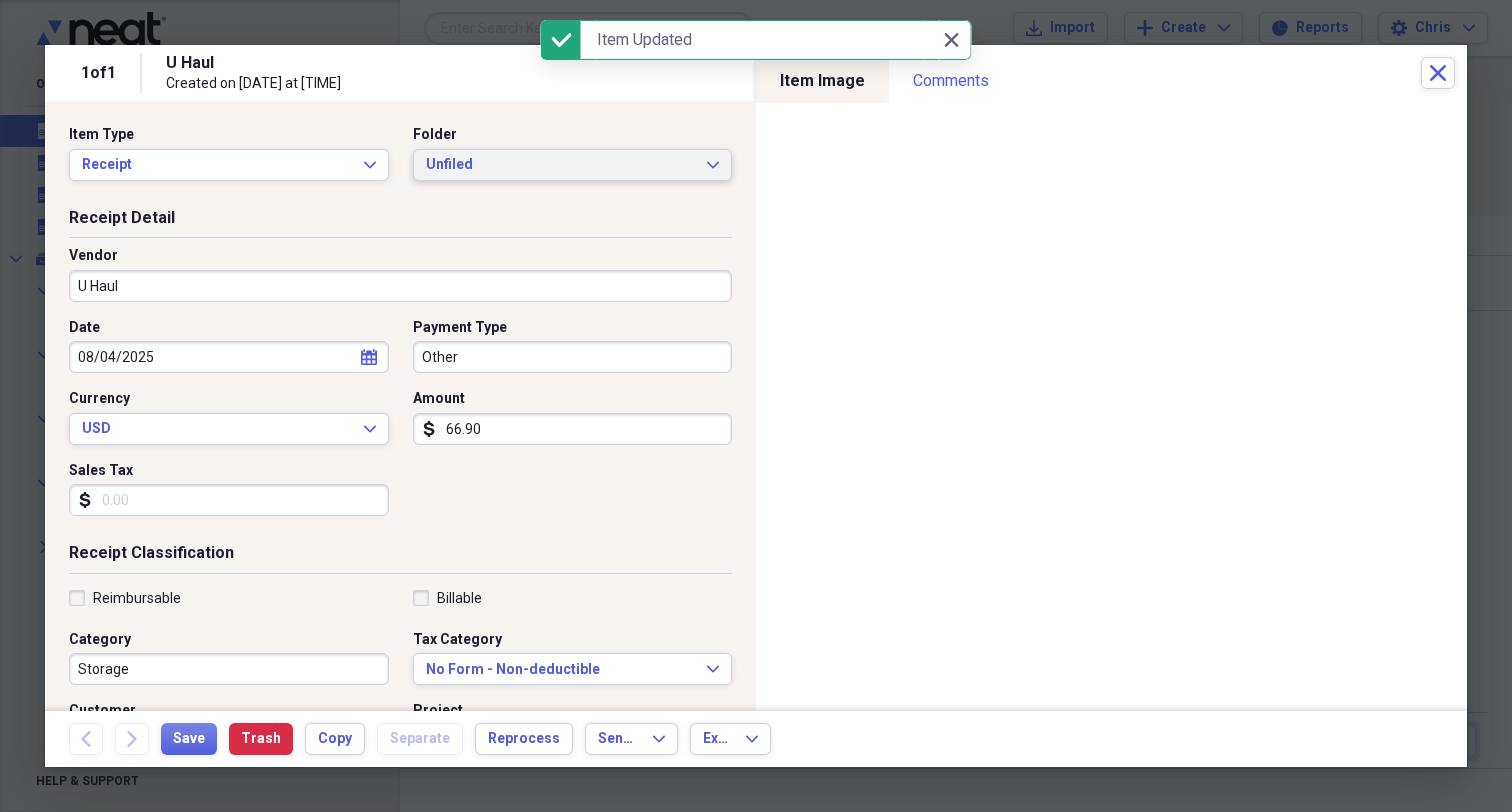 click on "Expand" 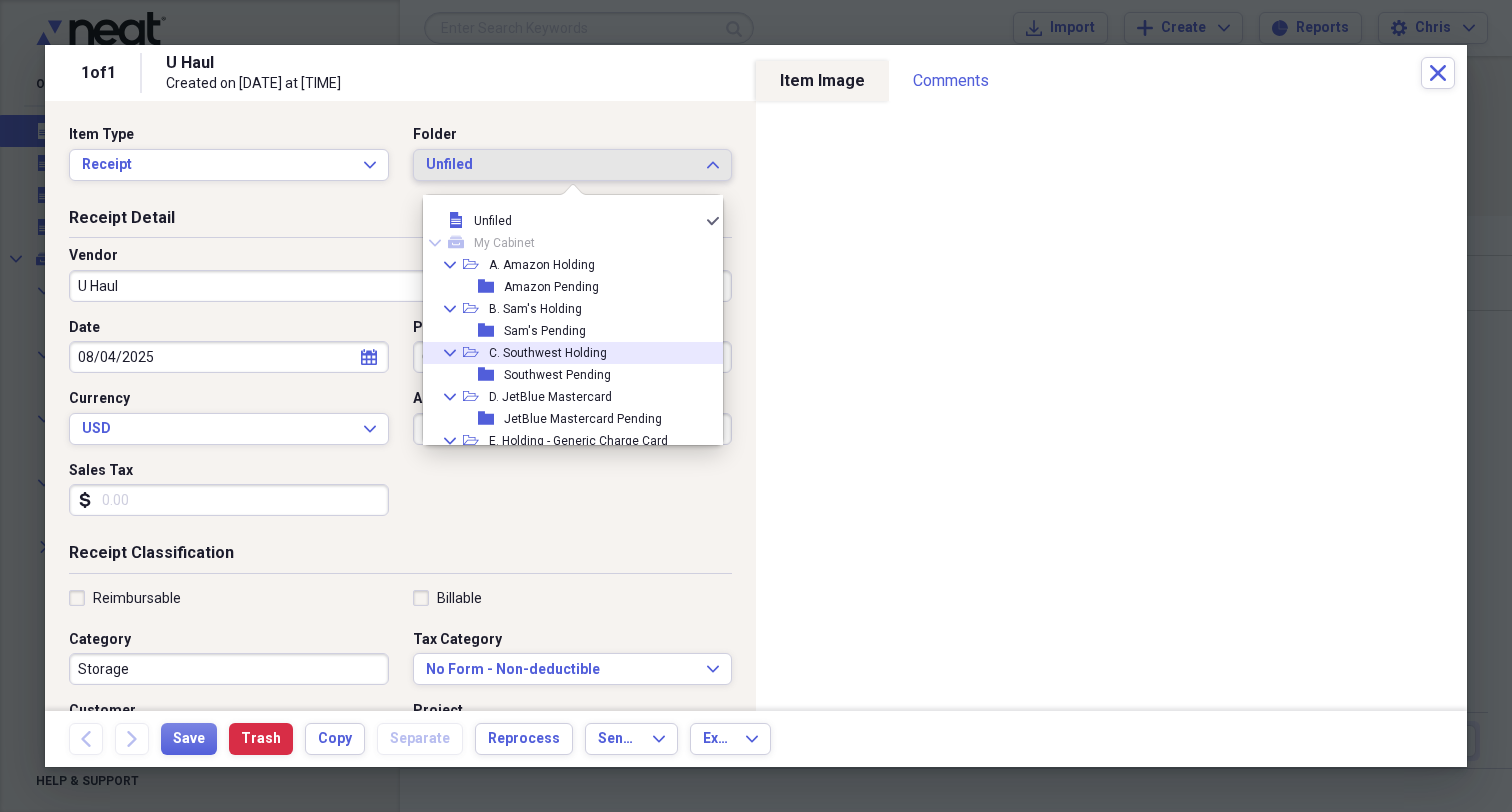 click on "C. Southwest Holding" at bounding box center (548, 353) 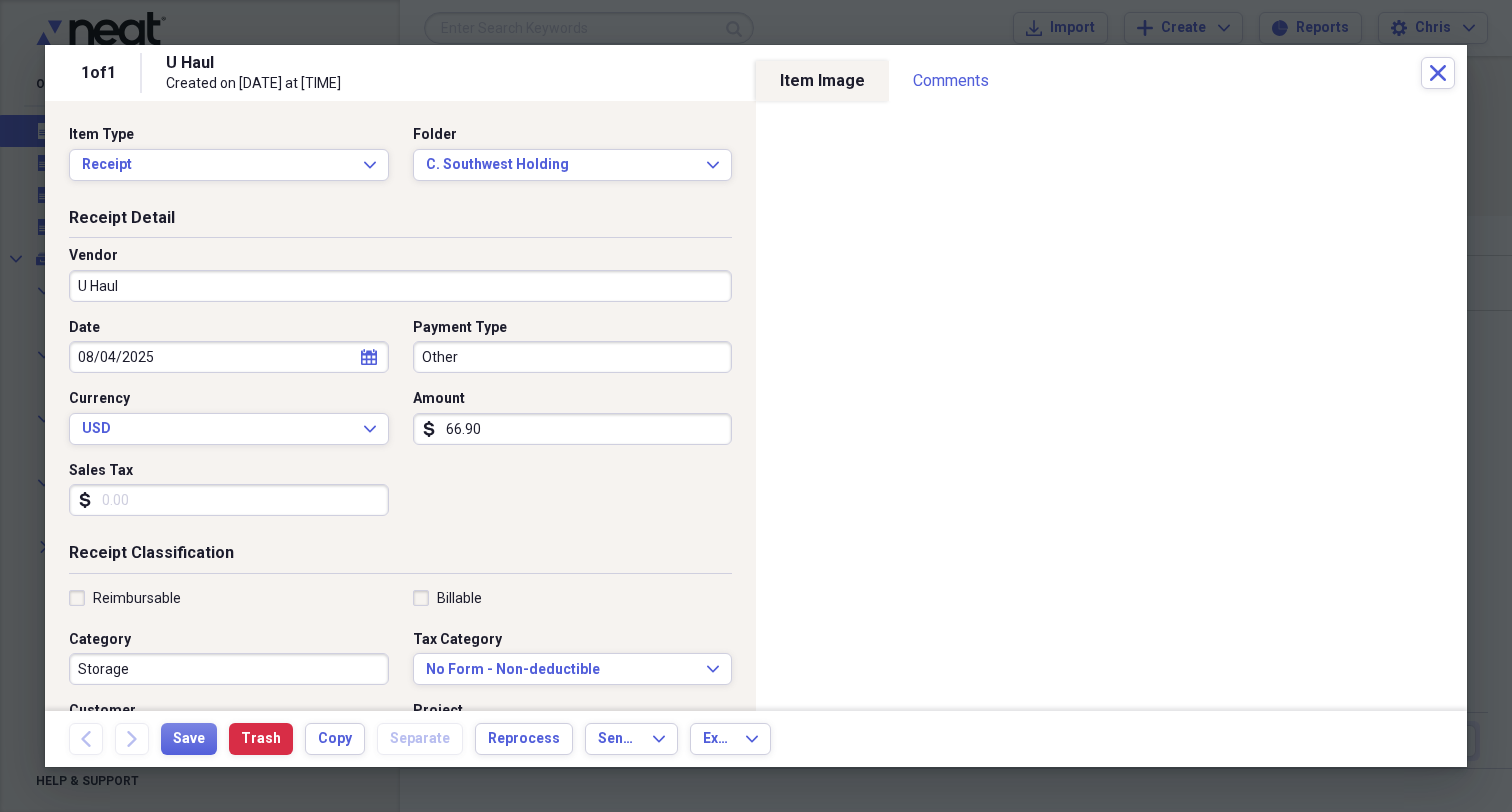click on "Other" at bounding box center [573, 357] 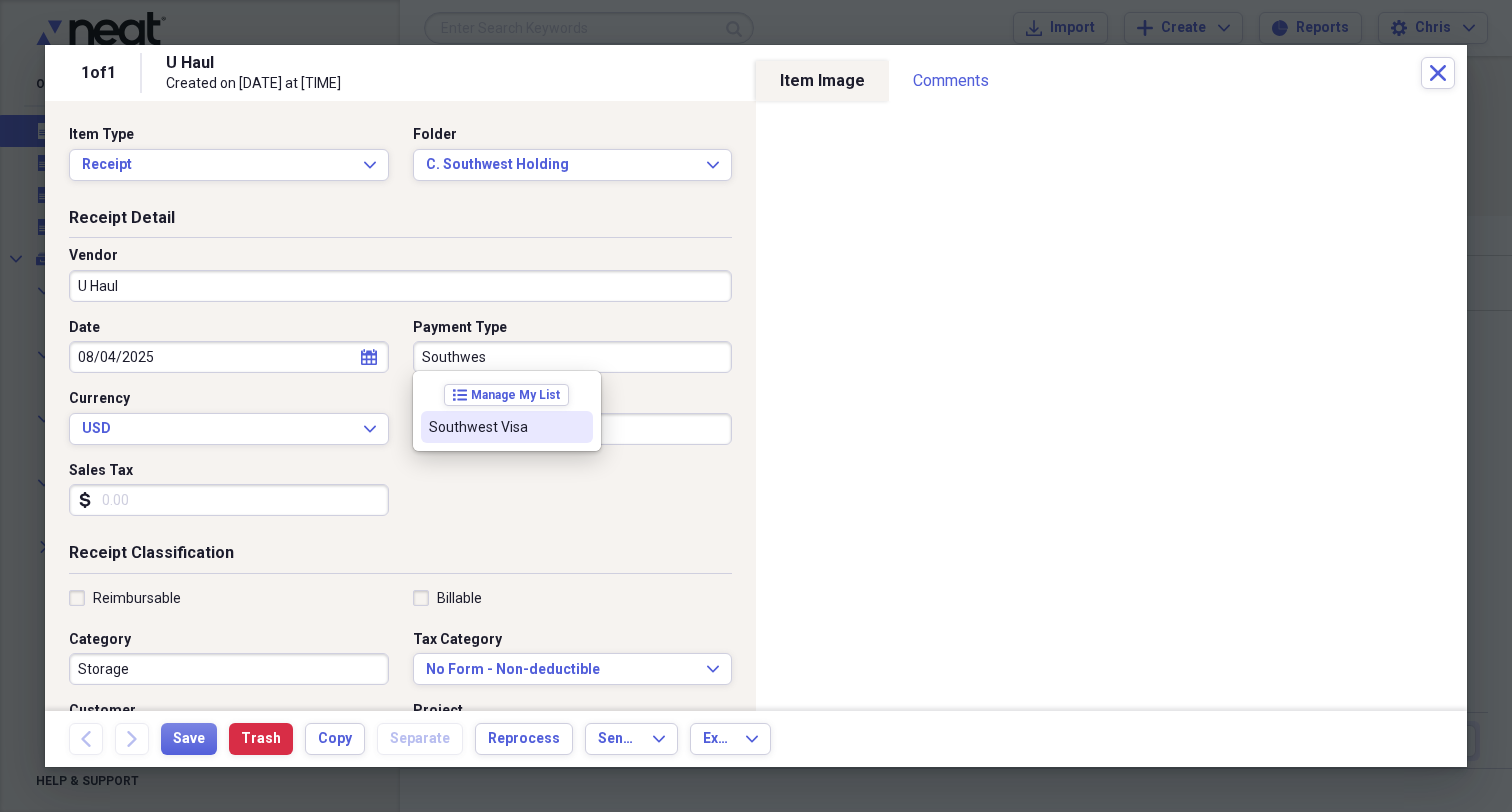 click on "Southwest Visa" at bounding box center [495, 427] 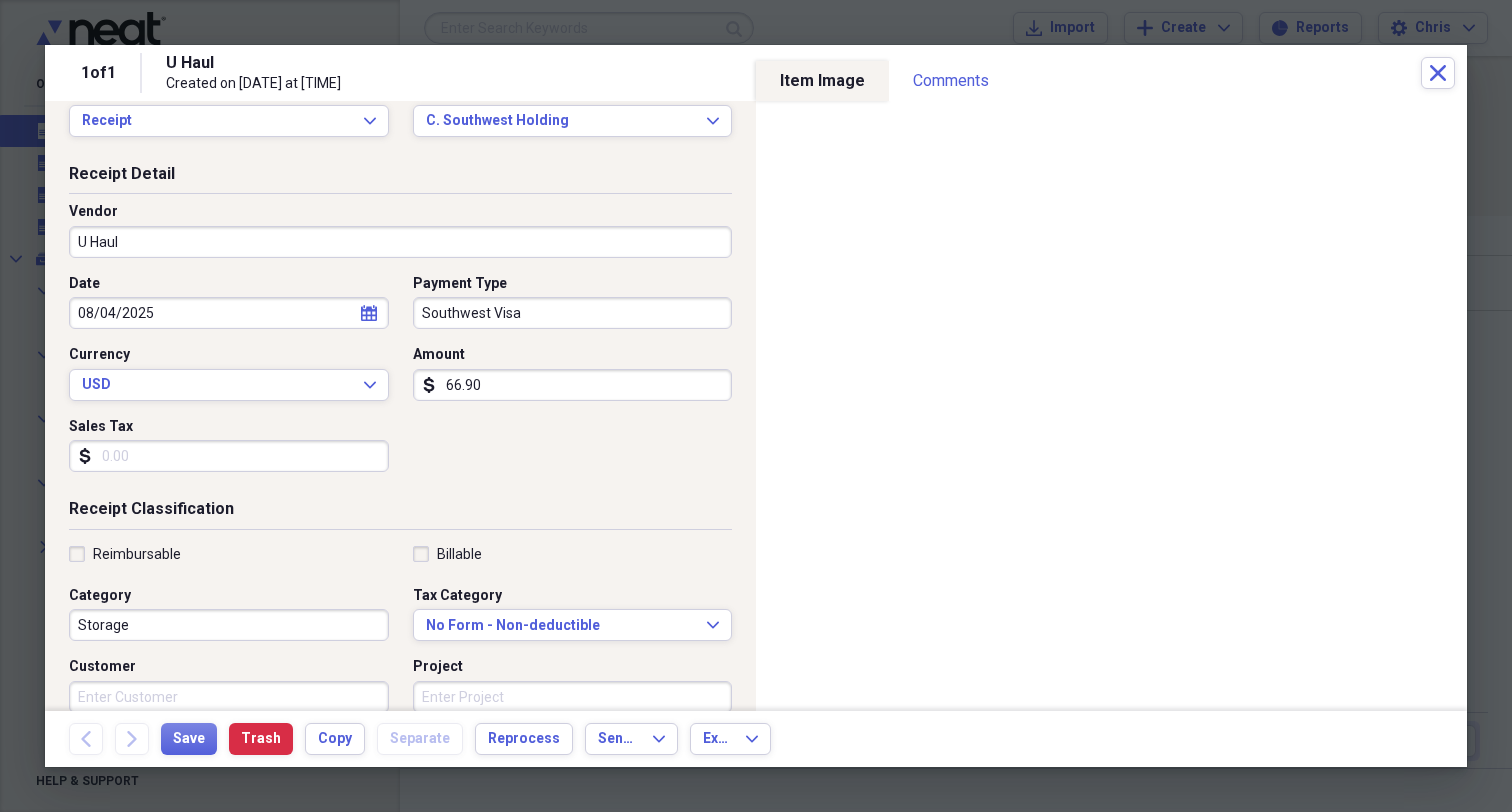 scroll, scrollTop: 60, scrollLeft: 0, axis: vertical 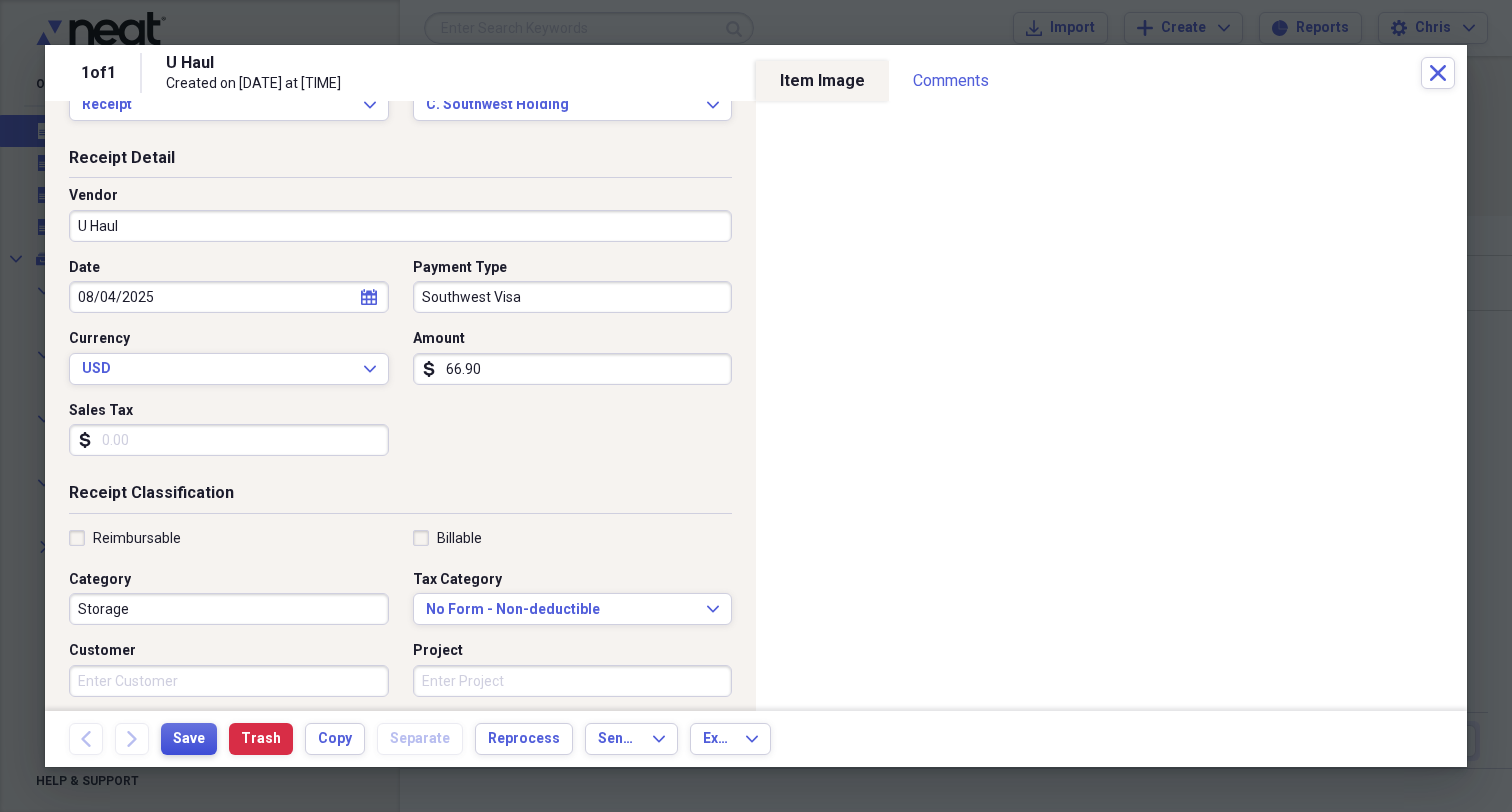 click on "Save" at bounding box center [189, 739] 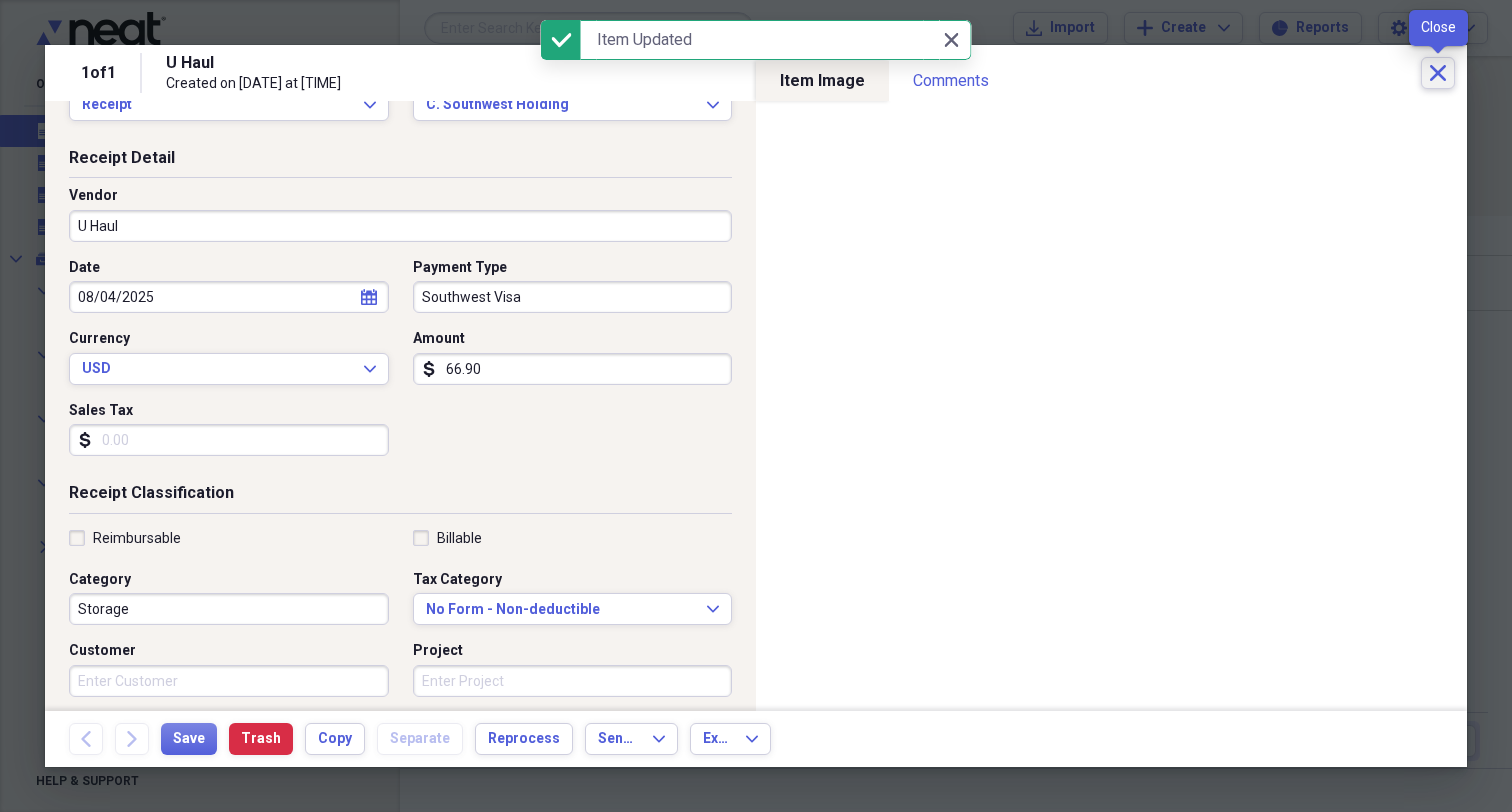 click on "Close" 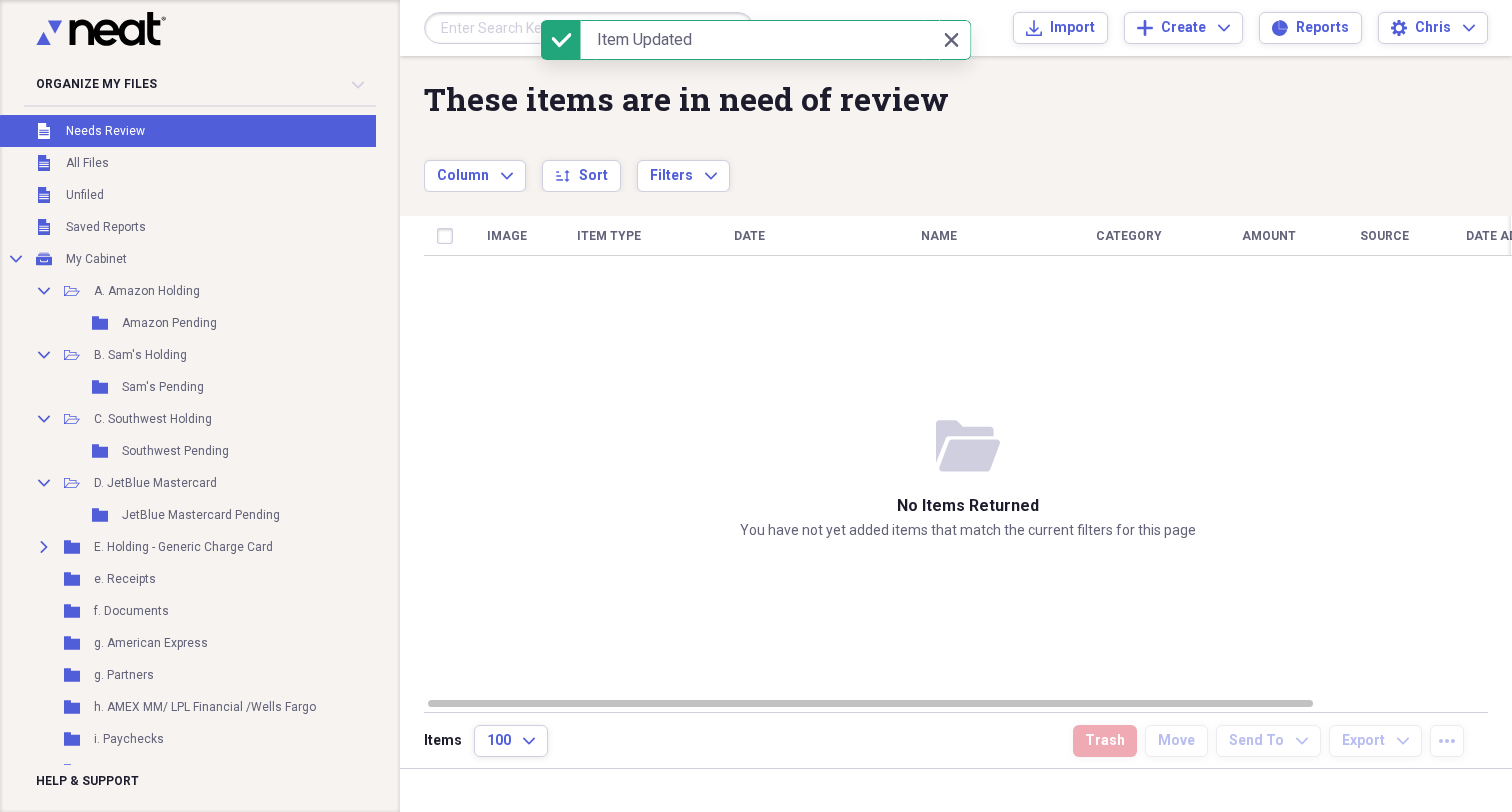 click on "These items are in need of review Showing 0 items Column Expand sort Sort Filters  Expand Create Item Expand" at bounding box center [956, 124] 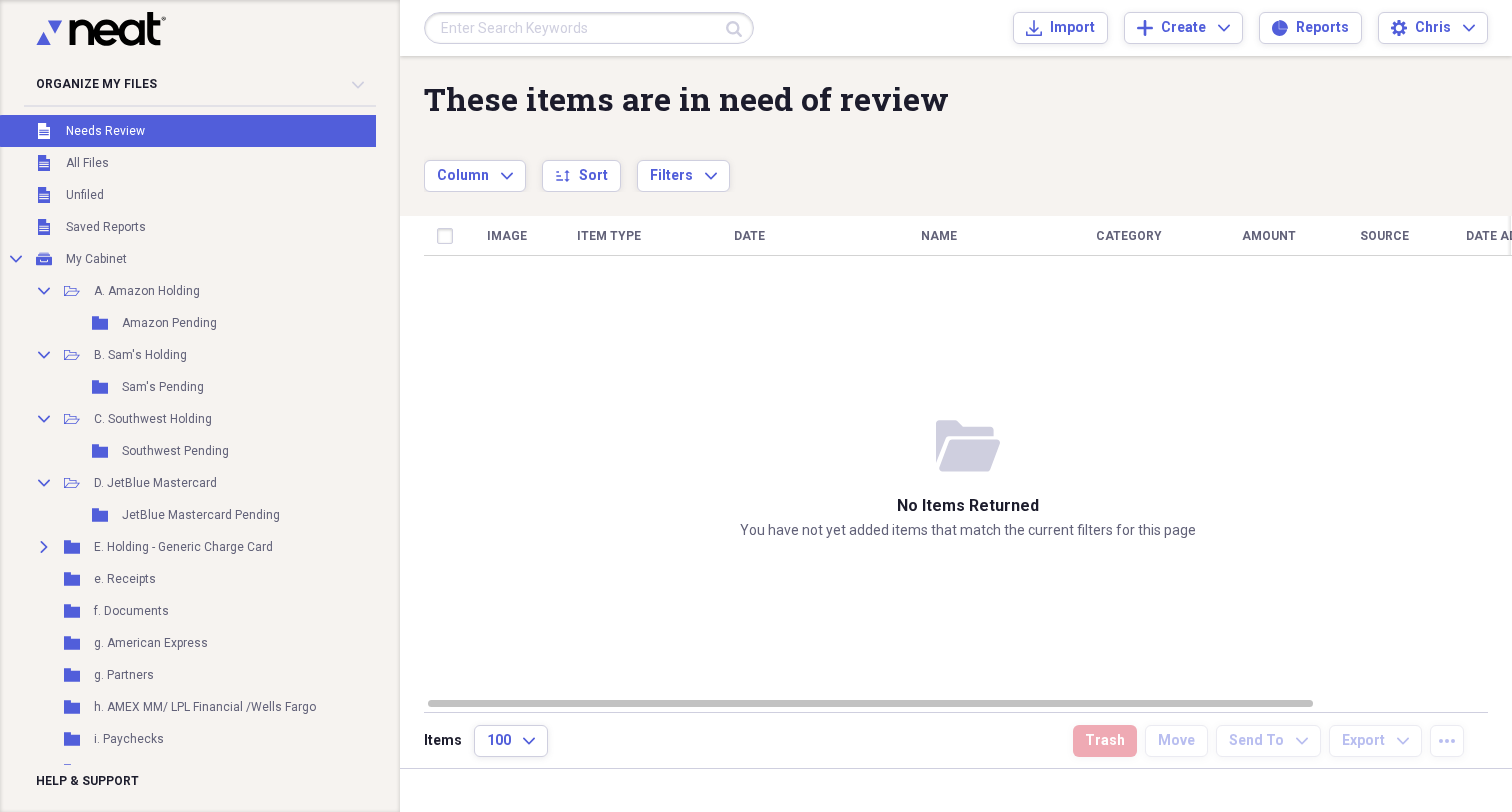 click at bounding box center (589, 28) 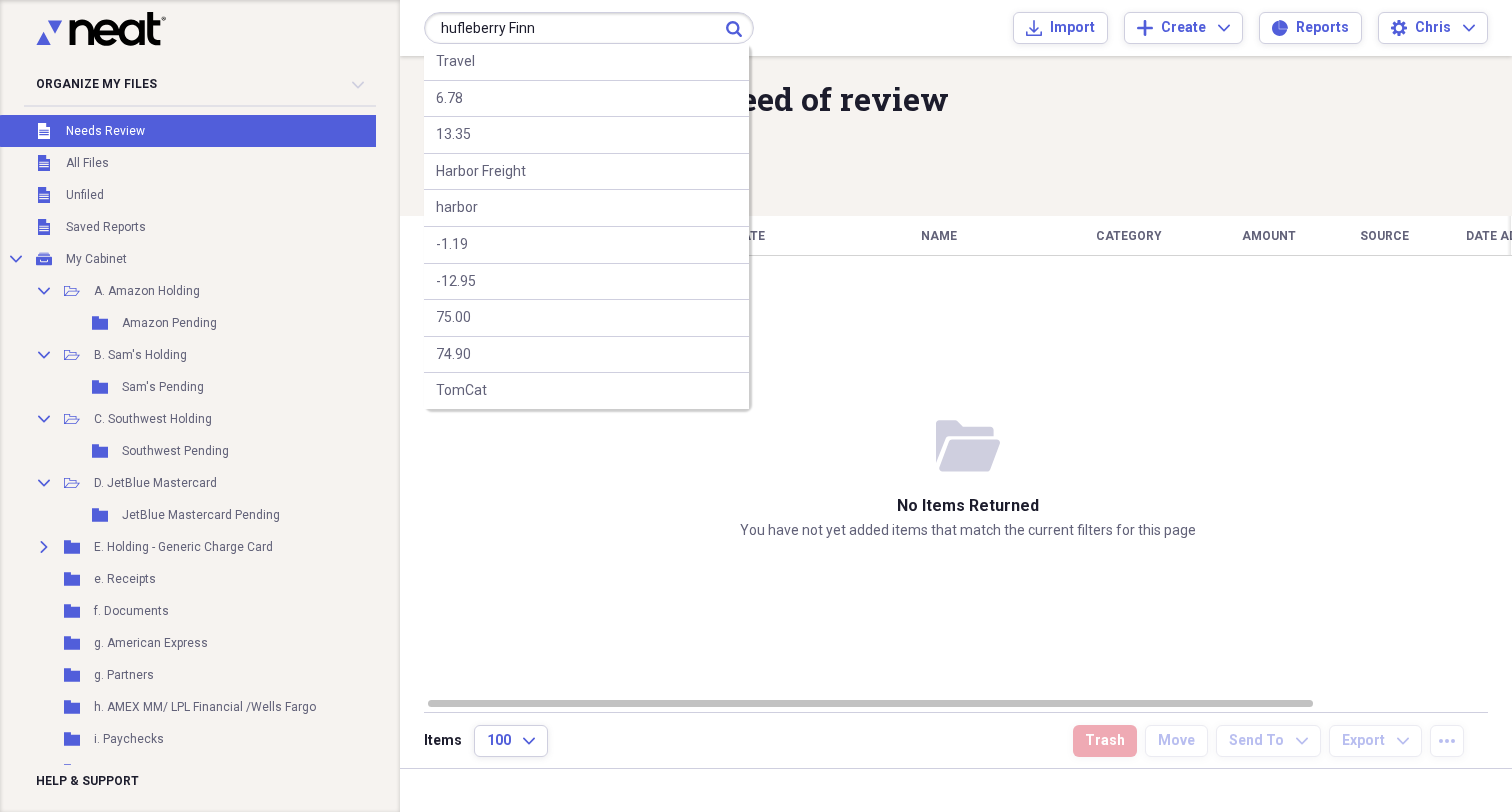 type on "hufleberry Finn" 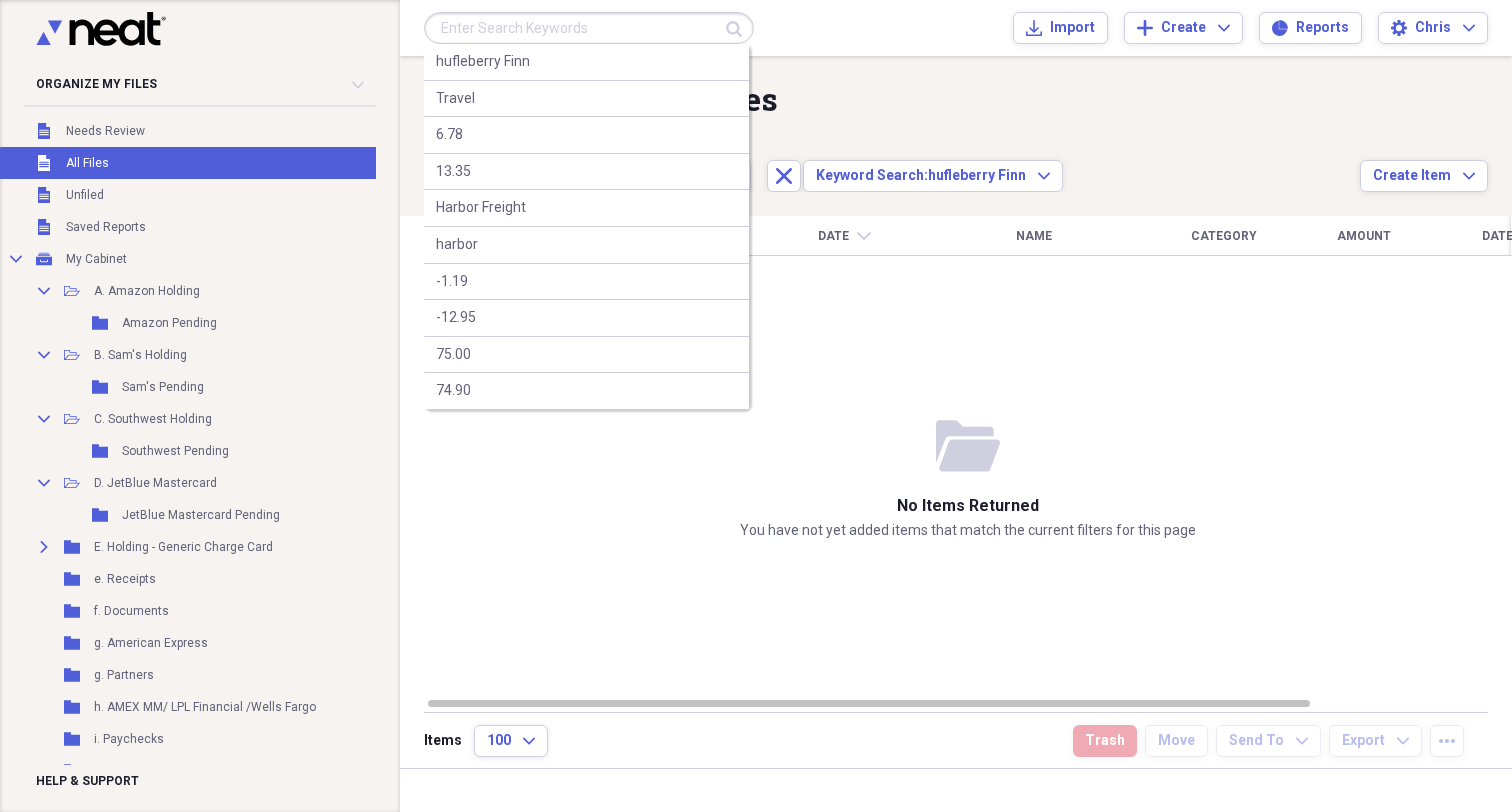 click at bounding box center [589, 28] 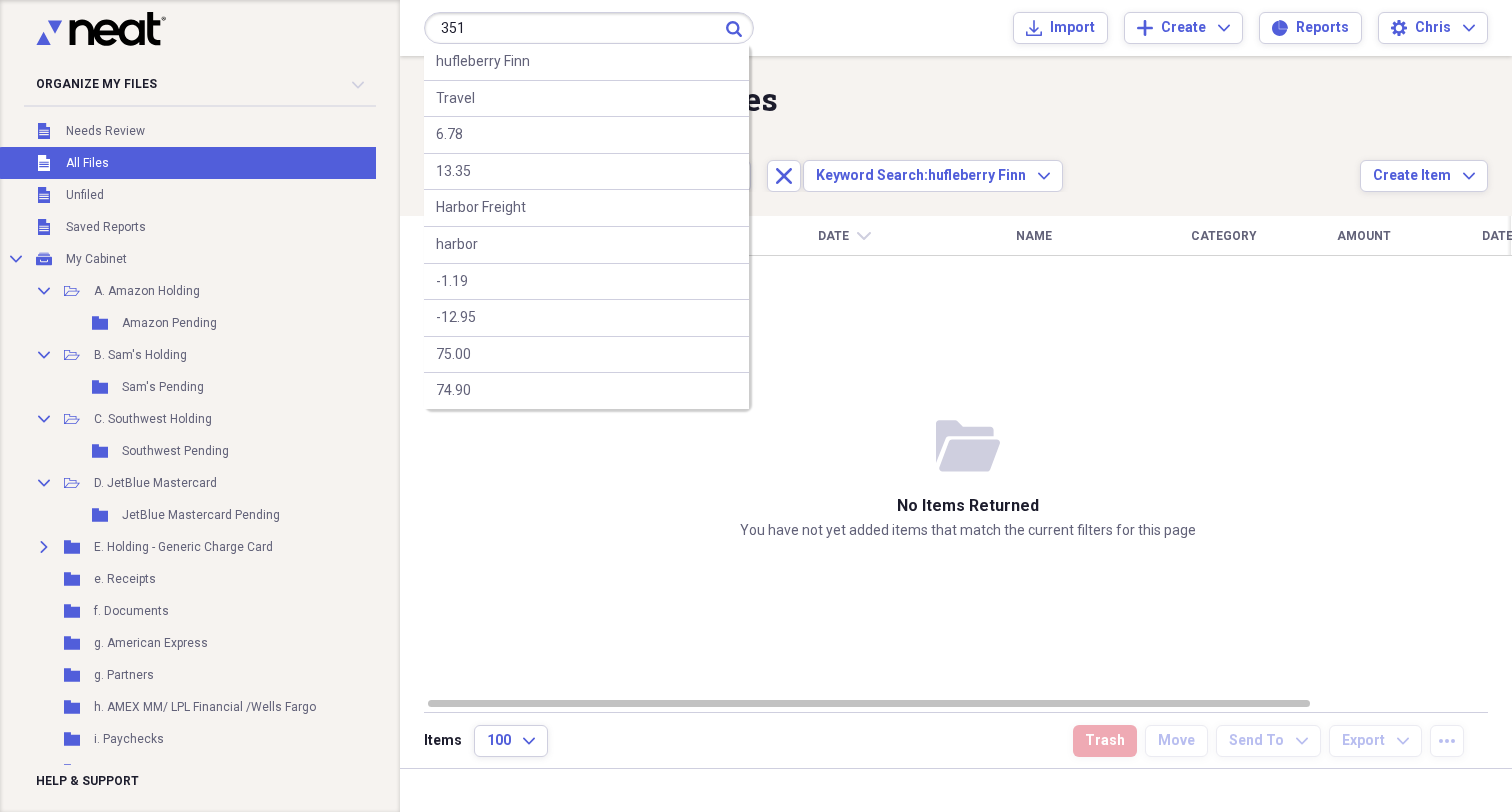 click on "351" at bounding box center [589, 28] 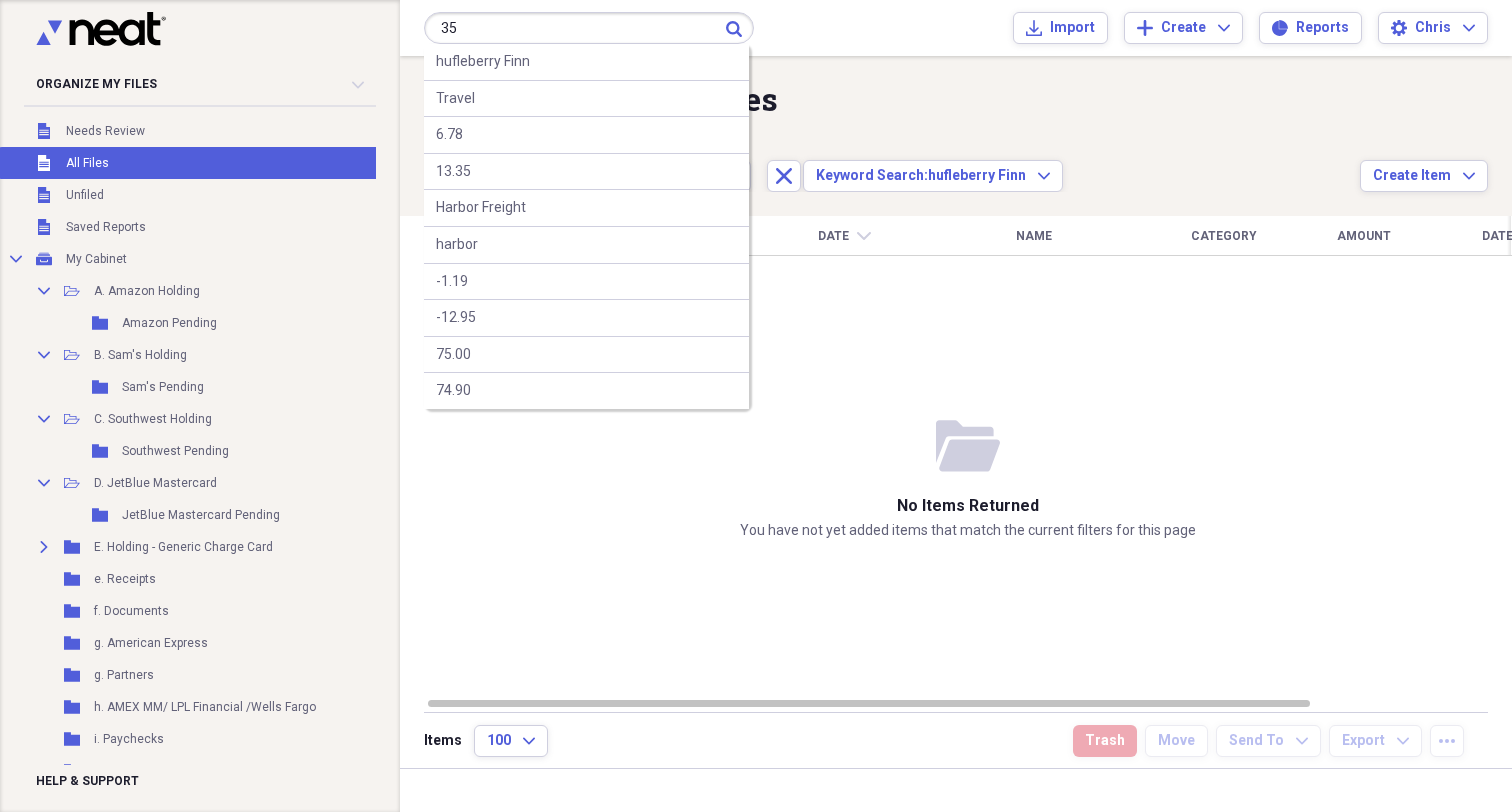 type on "3" 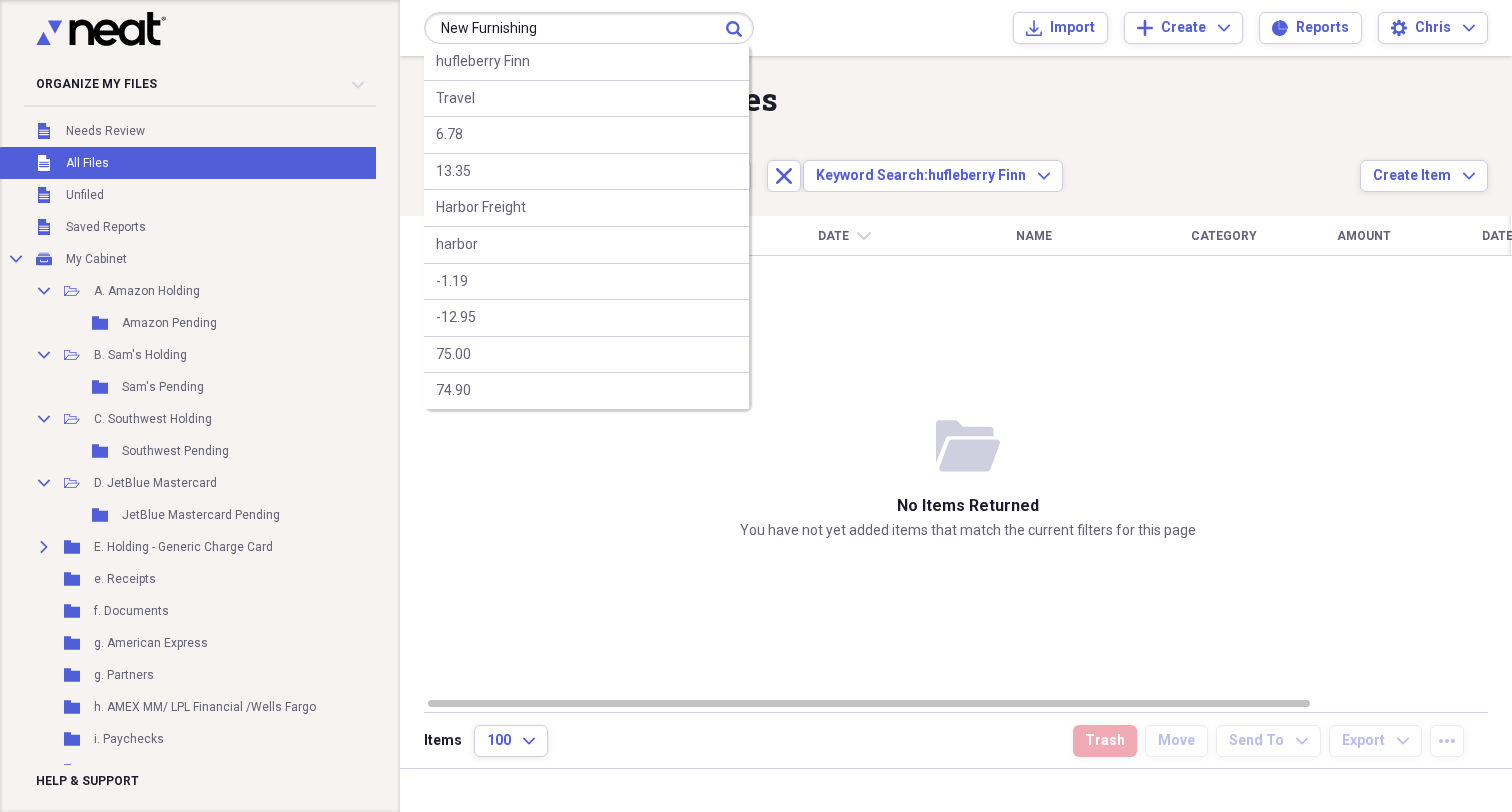 type on "New Furnishing" 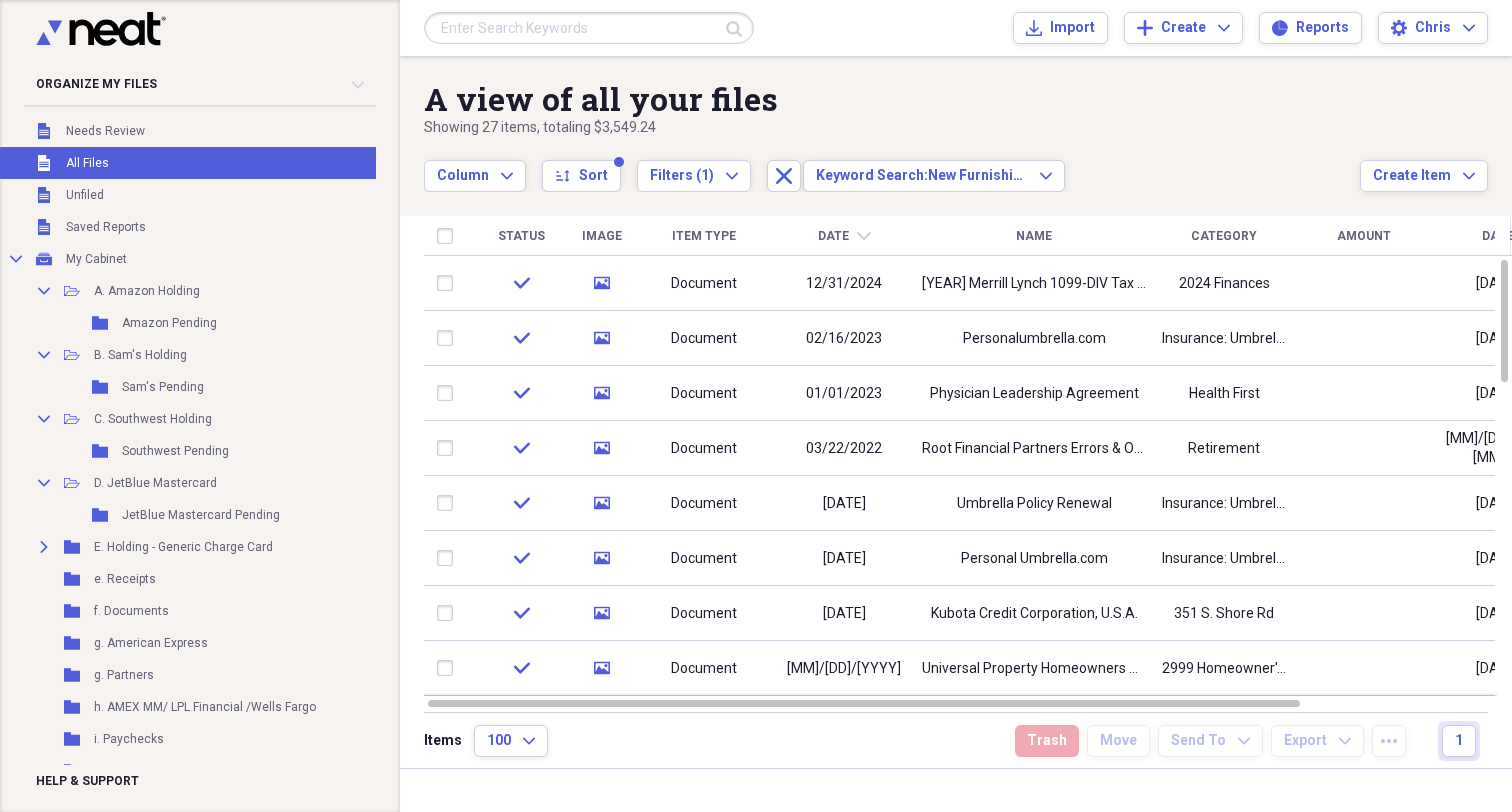 click at bounding box center (589, 28) 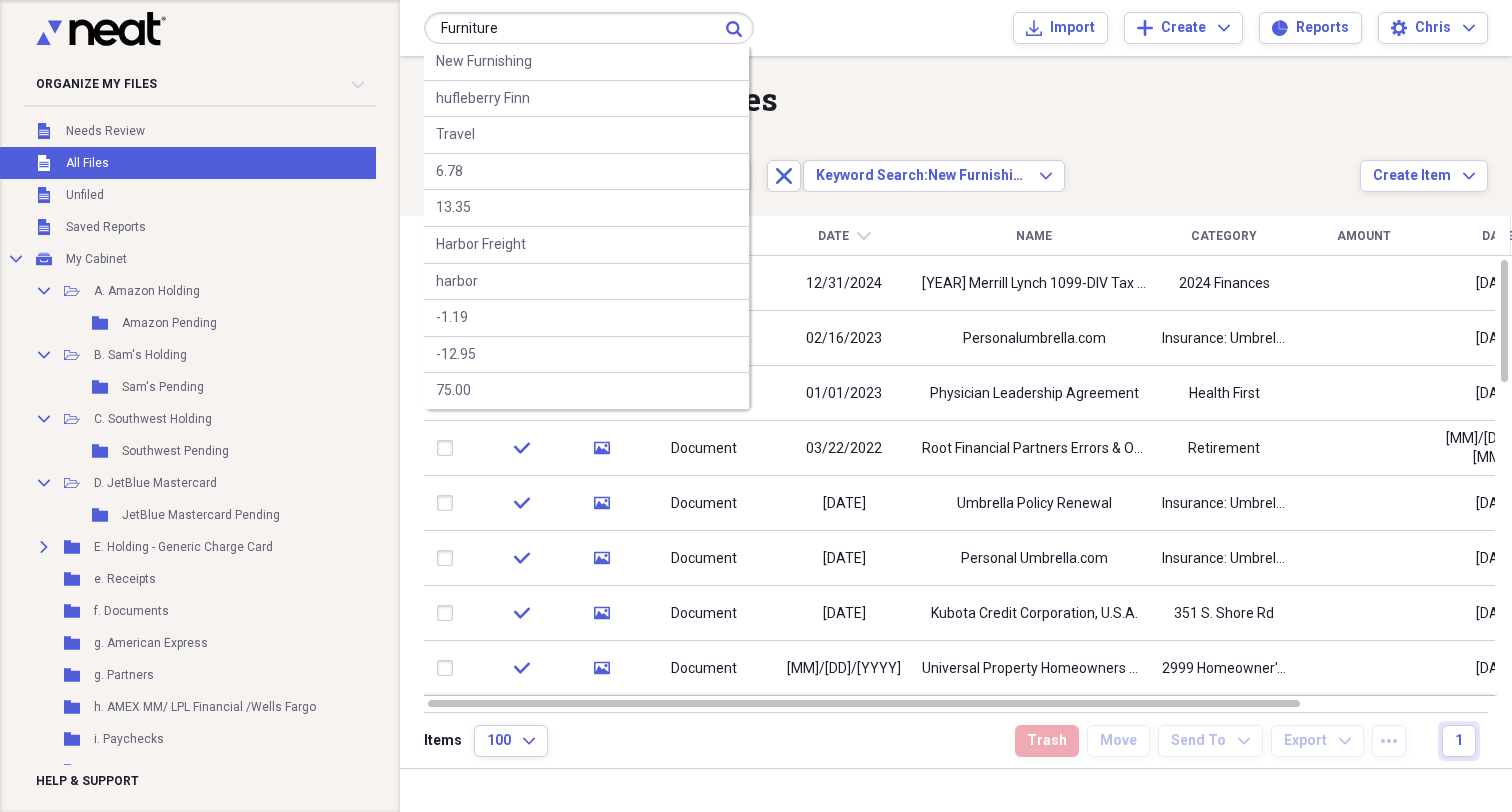 type on "Furniture" 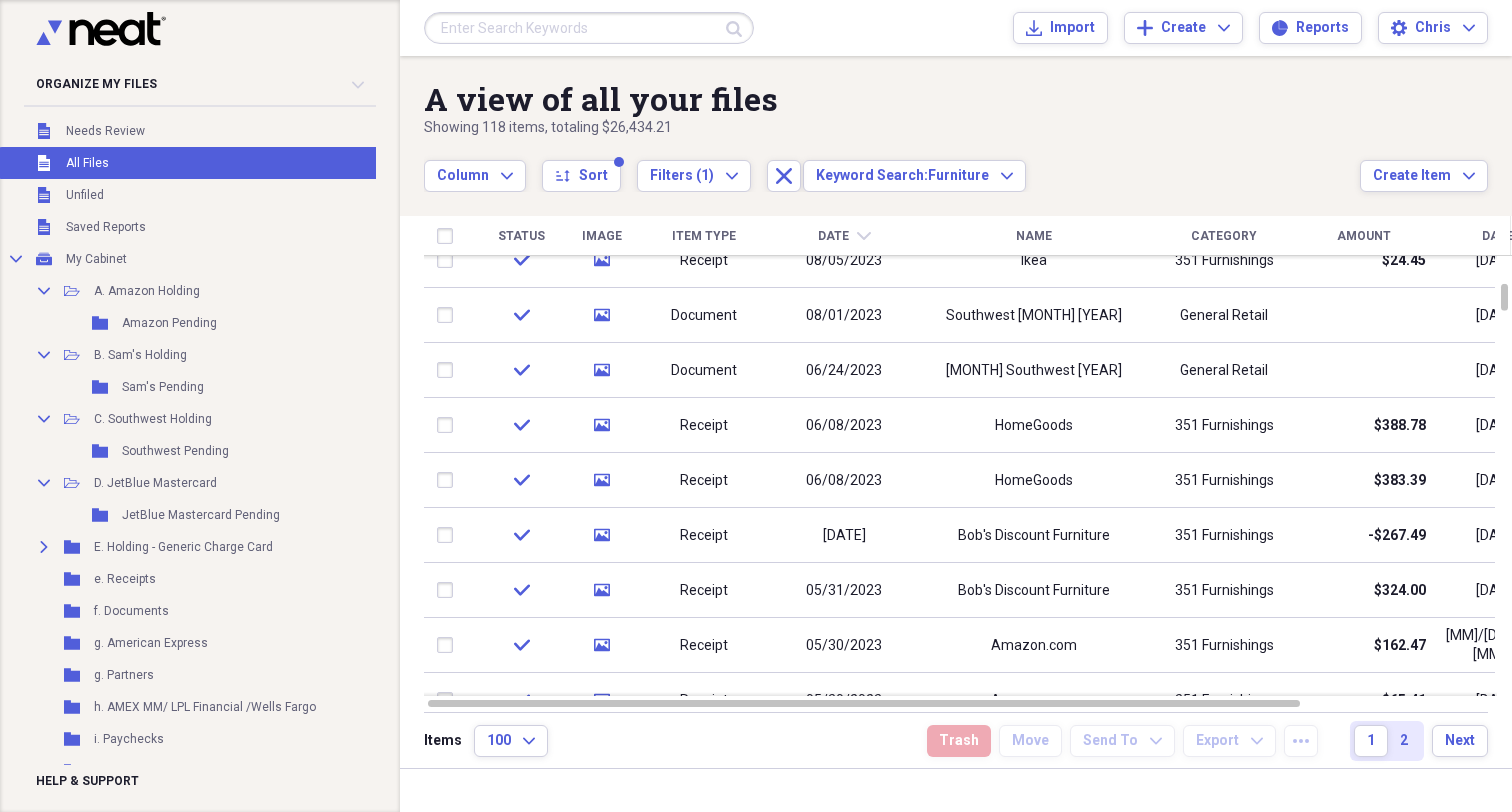 click at bounding box center (589, 28) 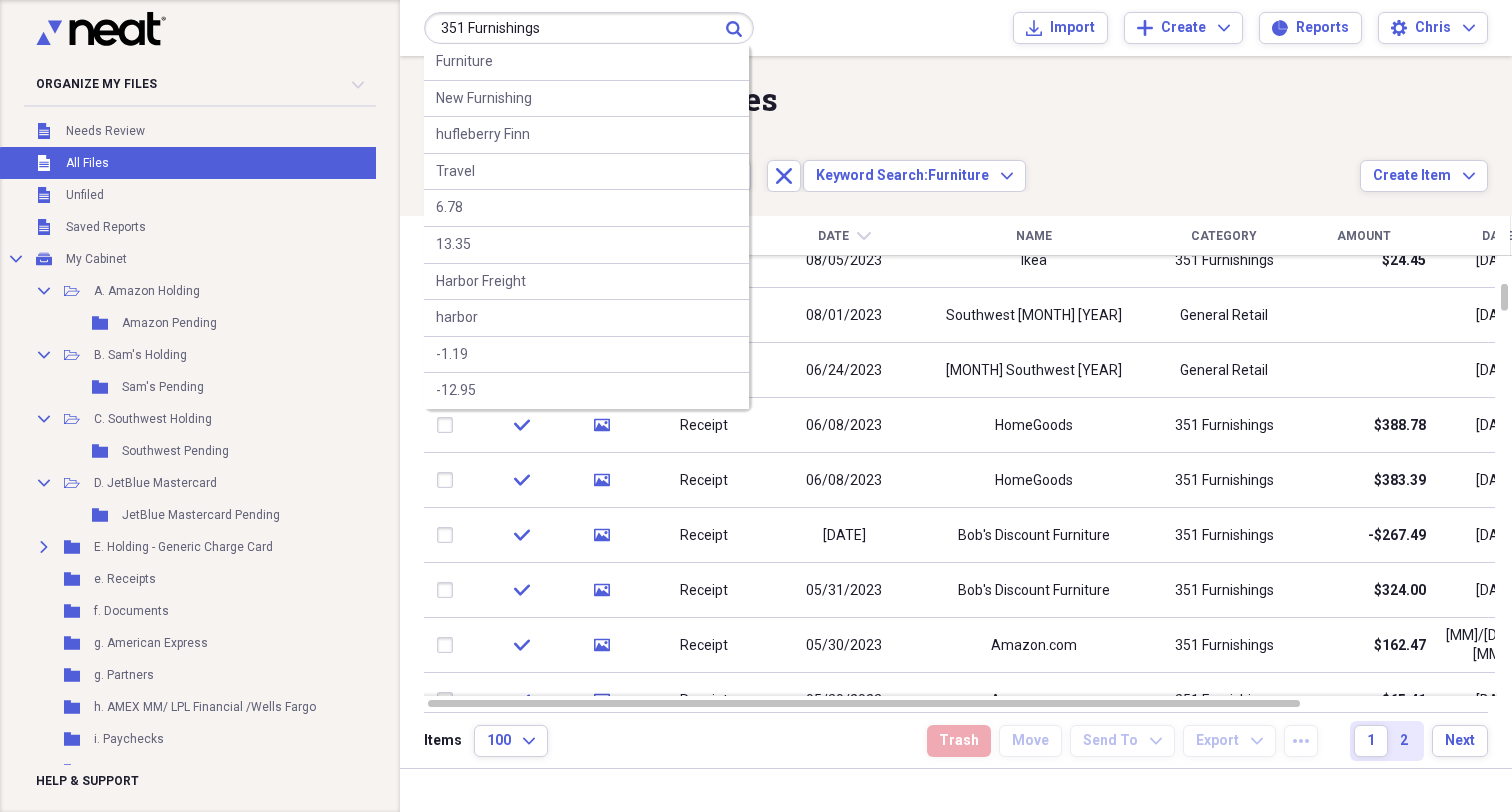 type on "351 Furnishings" 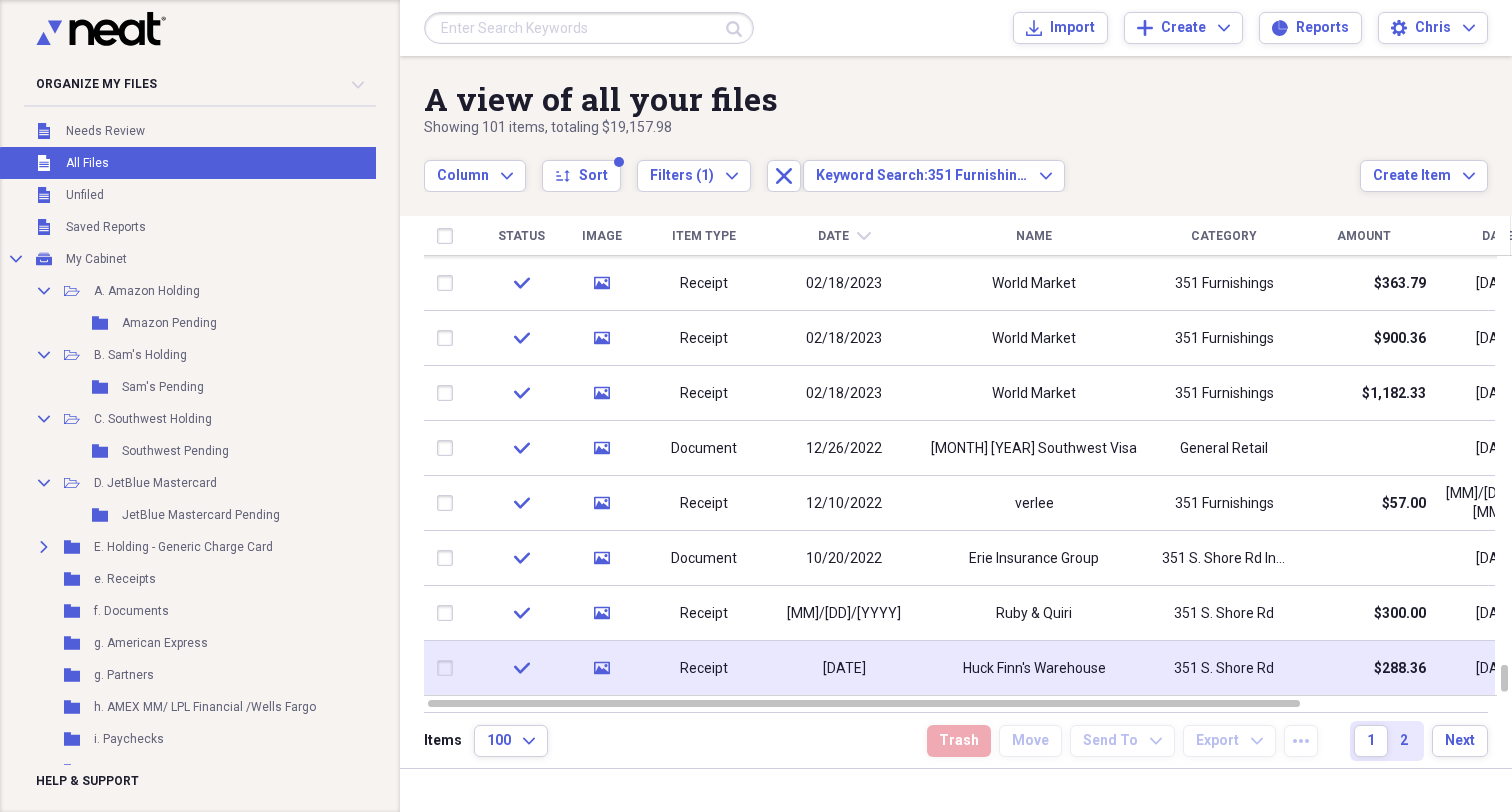click on "Huck Finn's Warehouse" at bounding box center [1034, 669] 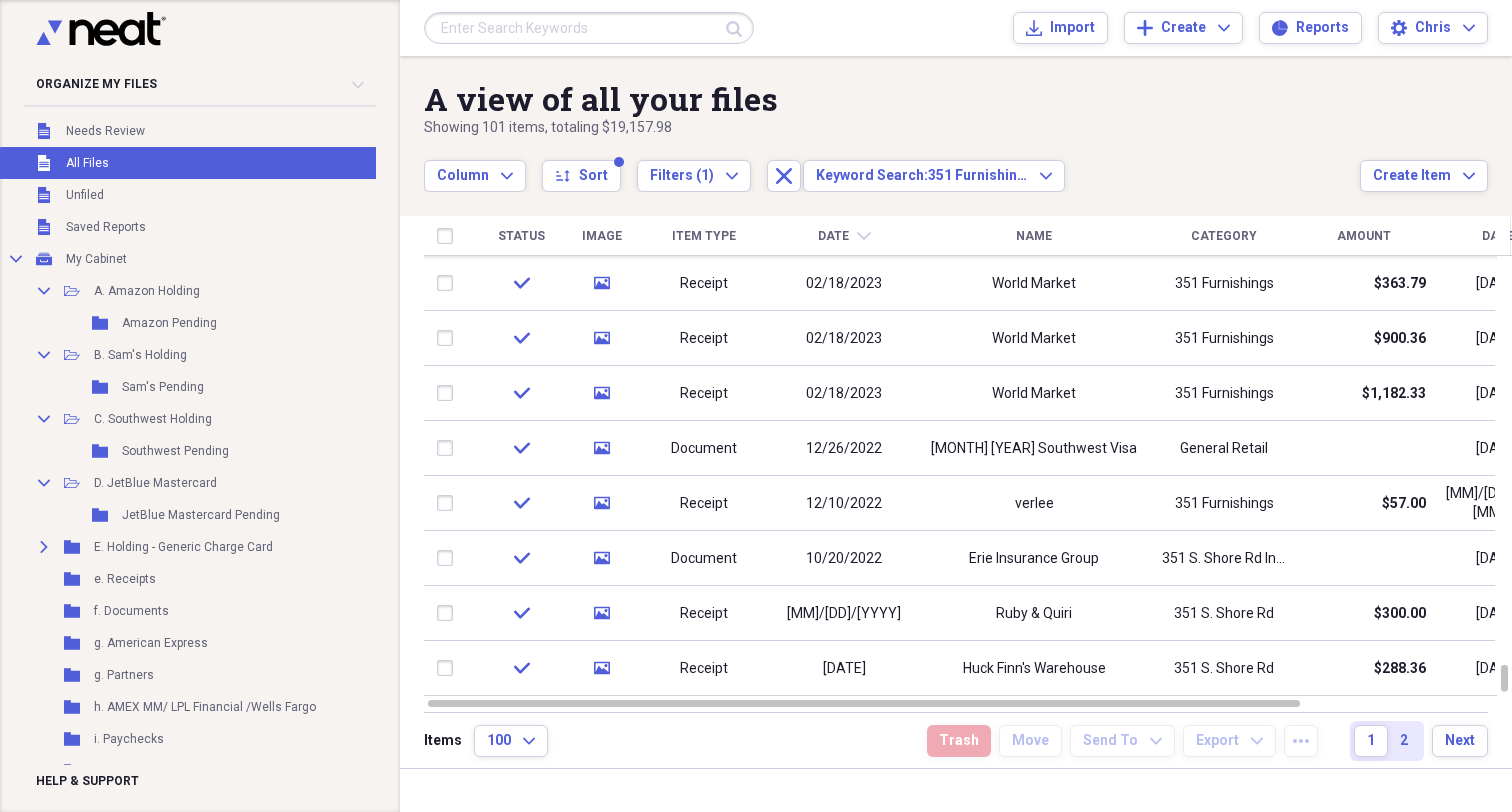 click at bounding box center (589, 28) 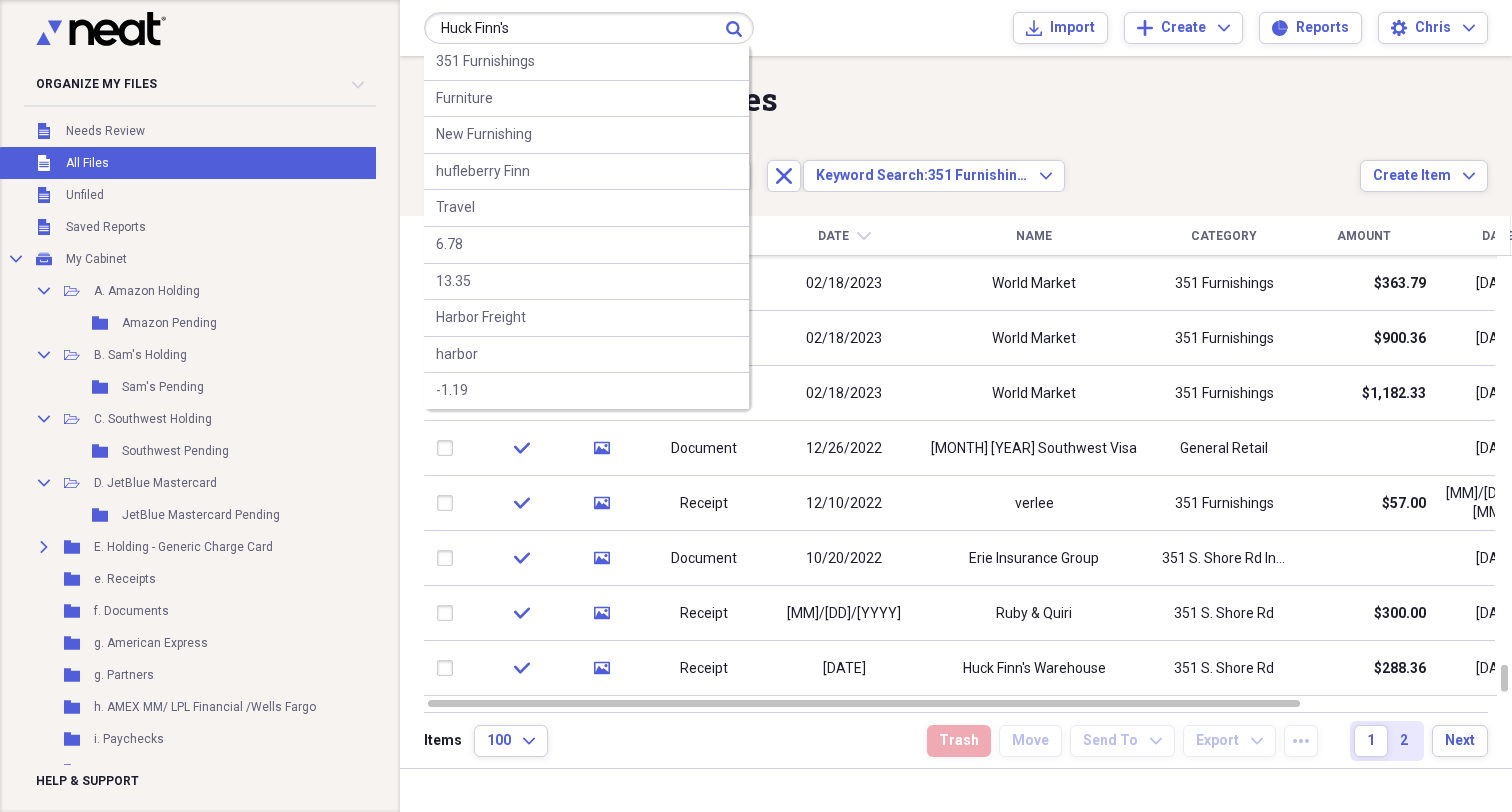 type on "Huck Finn's" 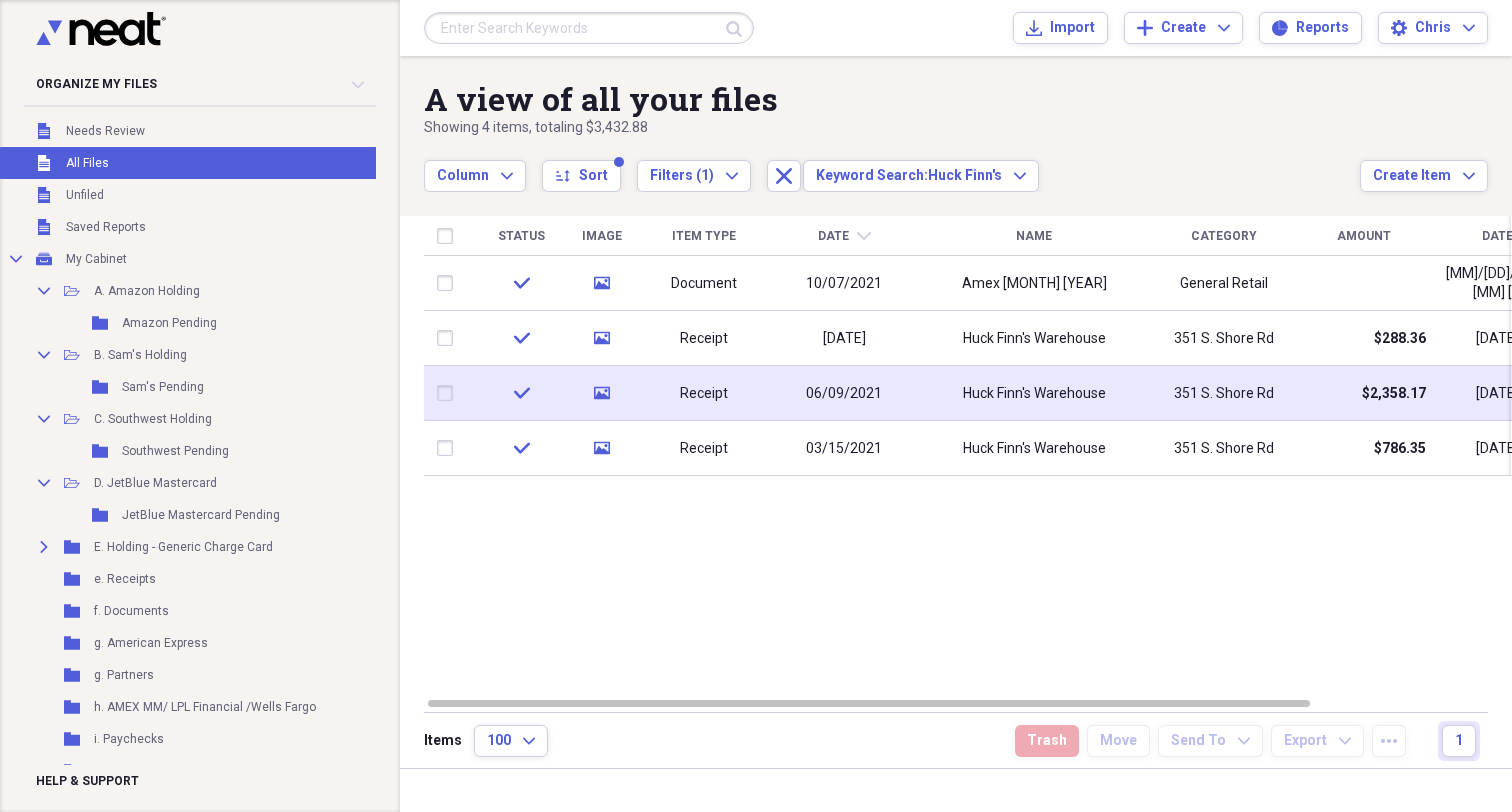 click on "Huck Finn's Warehouse" at bounding box center (1034, 394) 